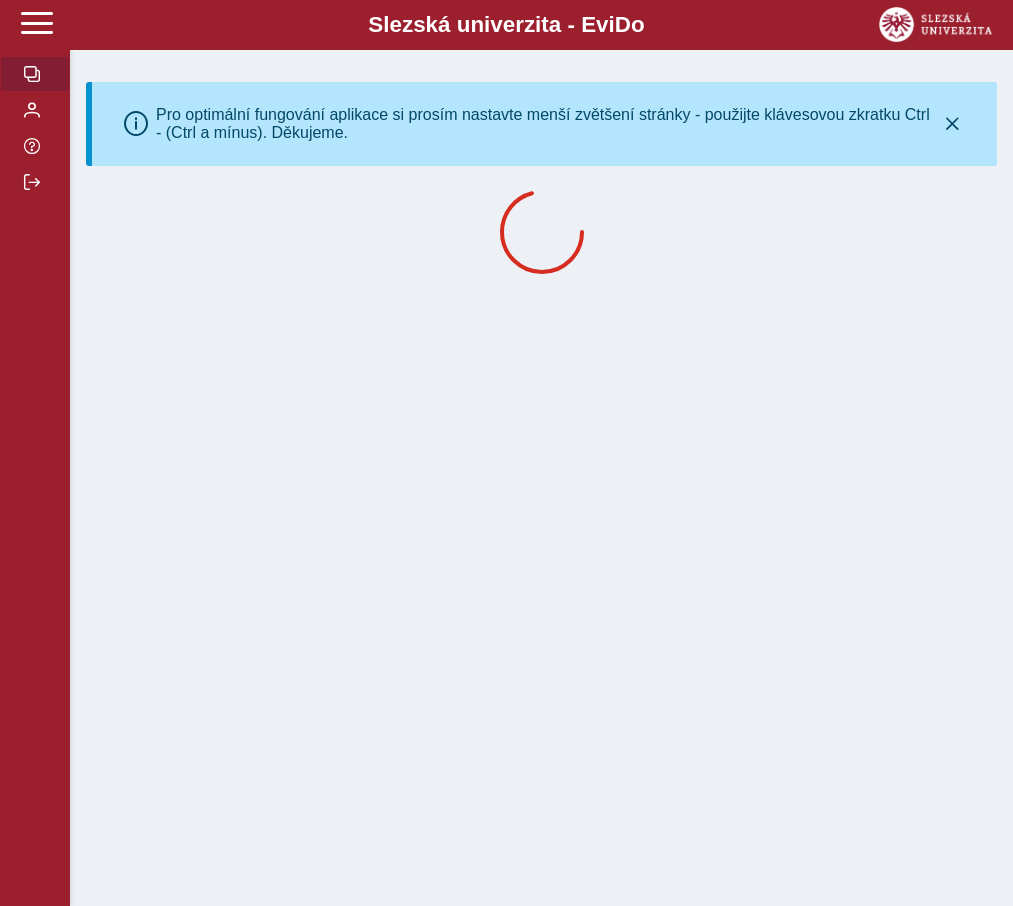 scroll, scrollTop: 0, scrollLeft: 0, axis: both 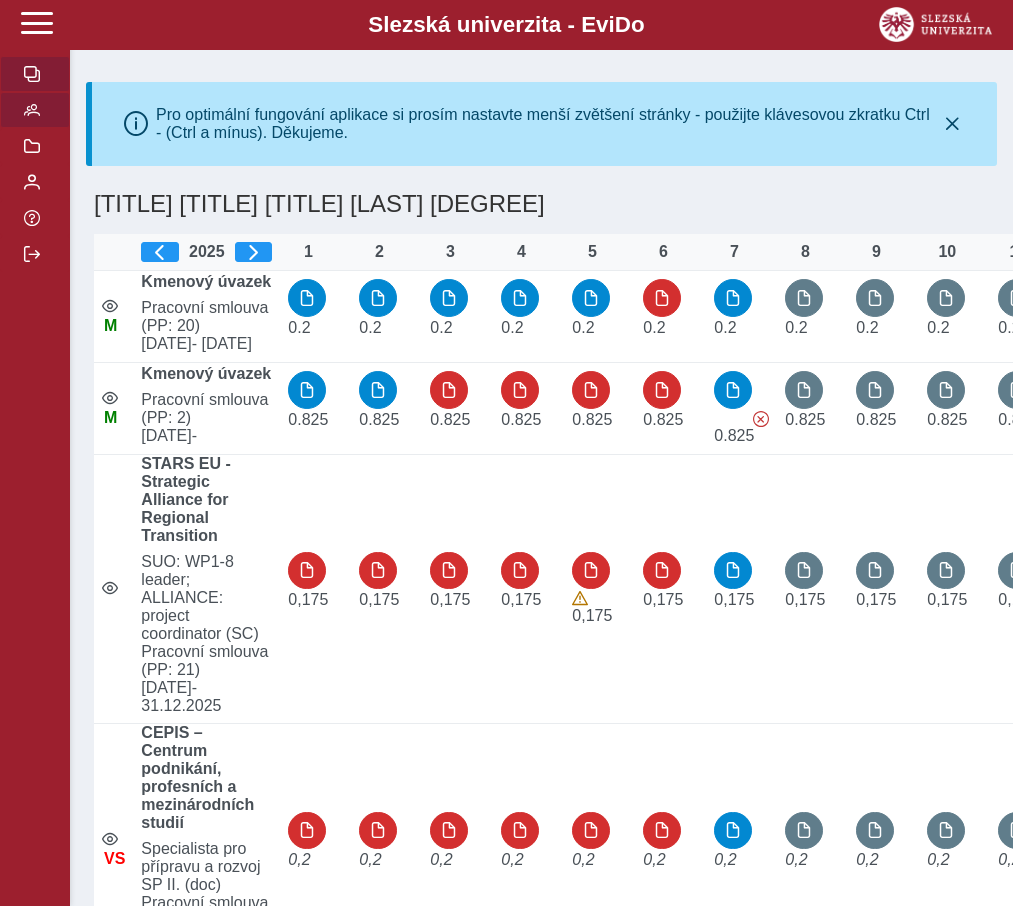 click at bounding box center (32, 110) 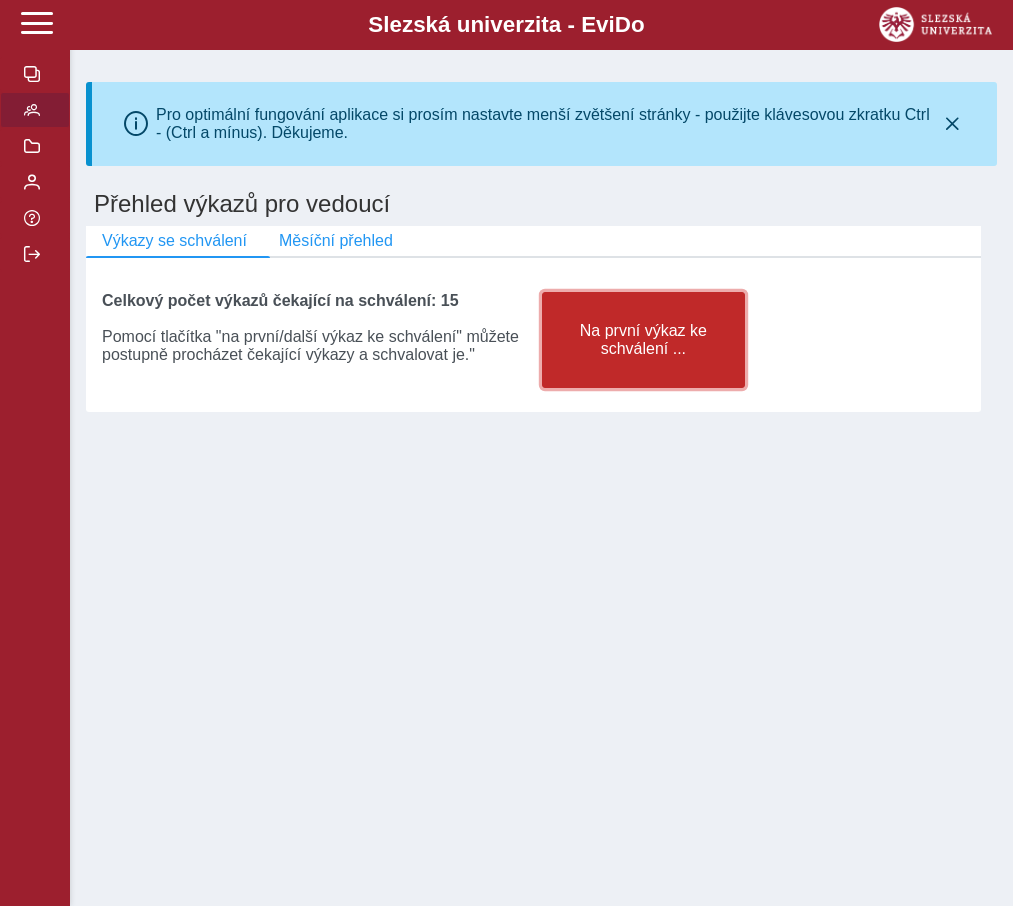 click on "Na první výkaz ke schválení ..." at bounding box center [644, 340] 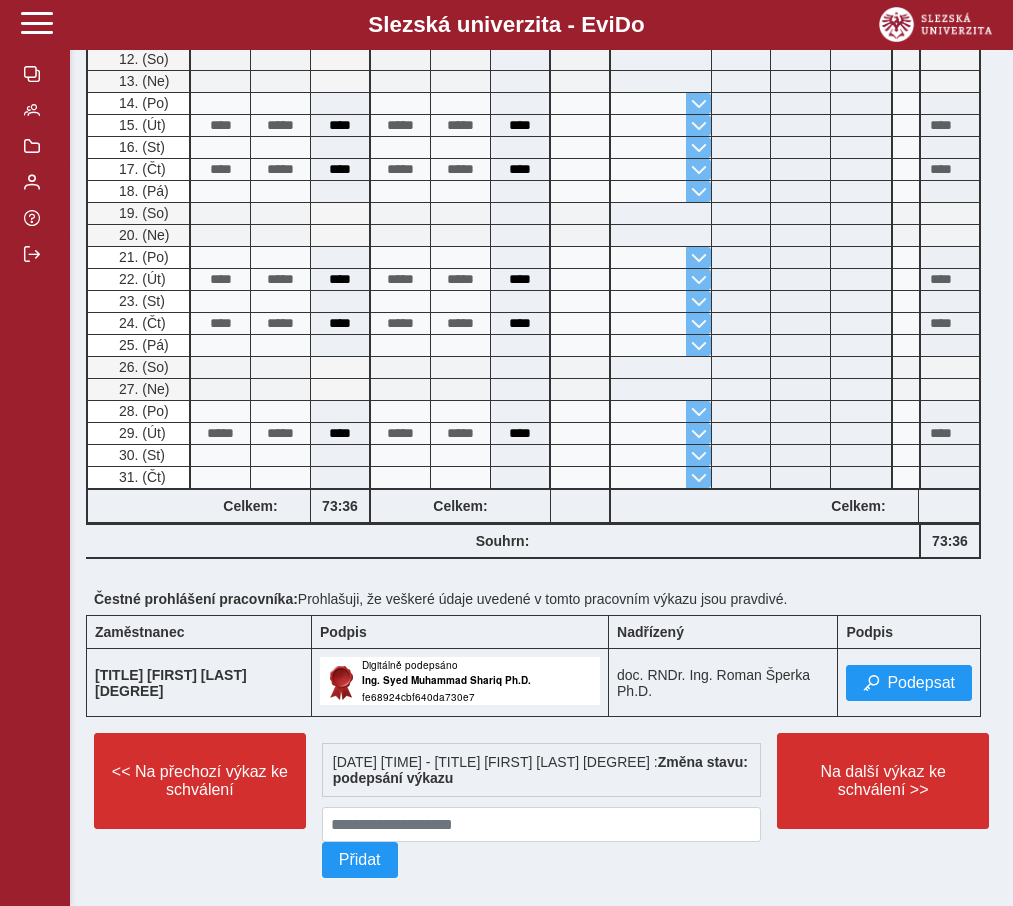 scroll, scrollTop: 987, scrollLeft: 0, axis: vertical 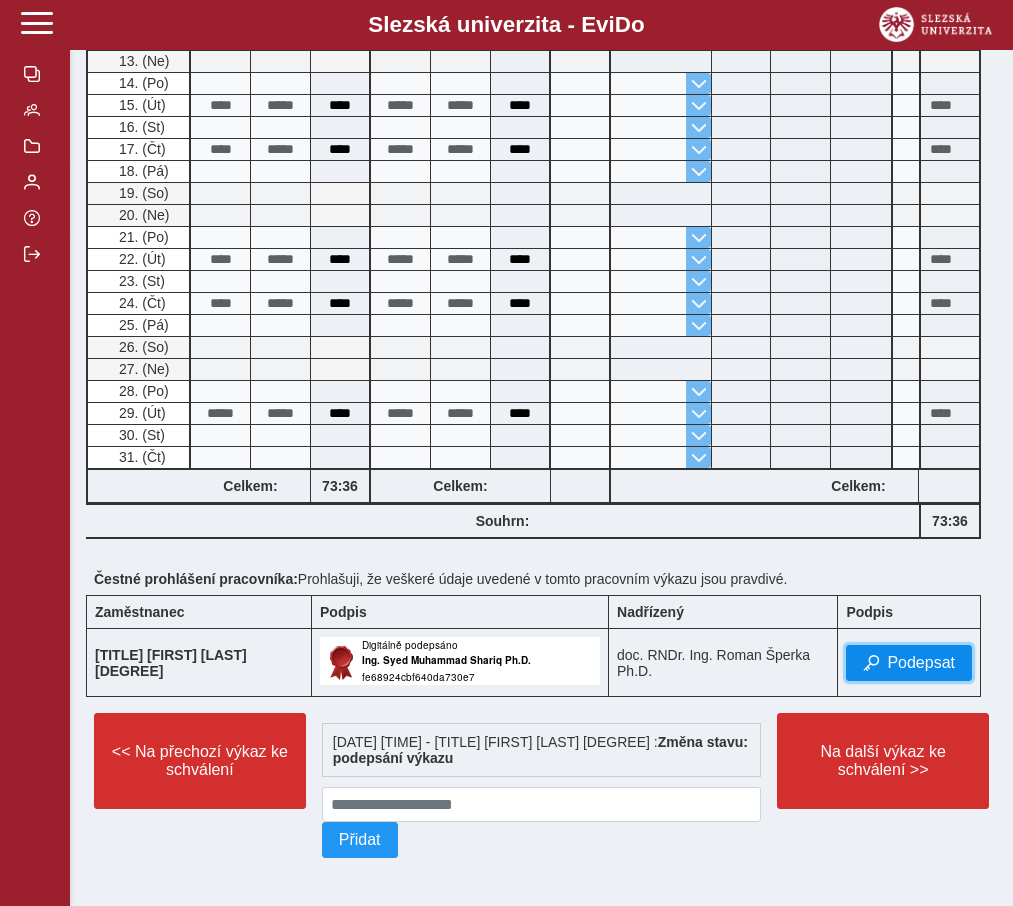 click on "Podepsat" at bounding box center (921, 663) 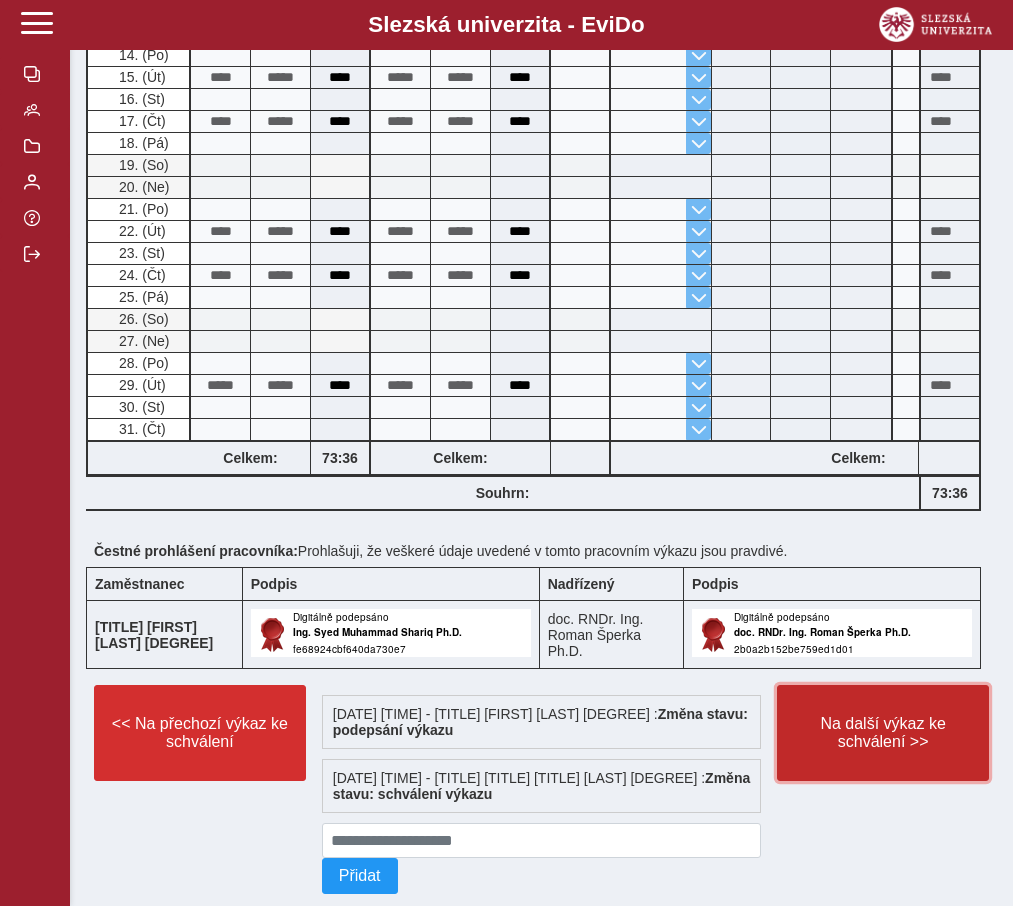 click on "Na další výkaz ke schválení  >>" at bounding box center (883, 733) 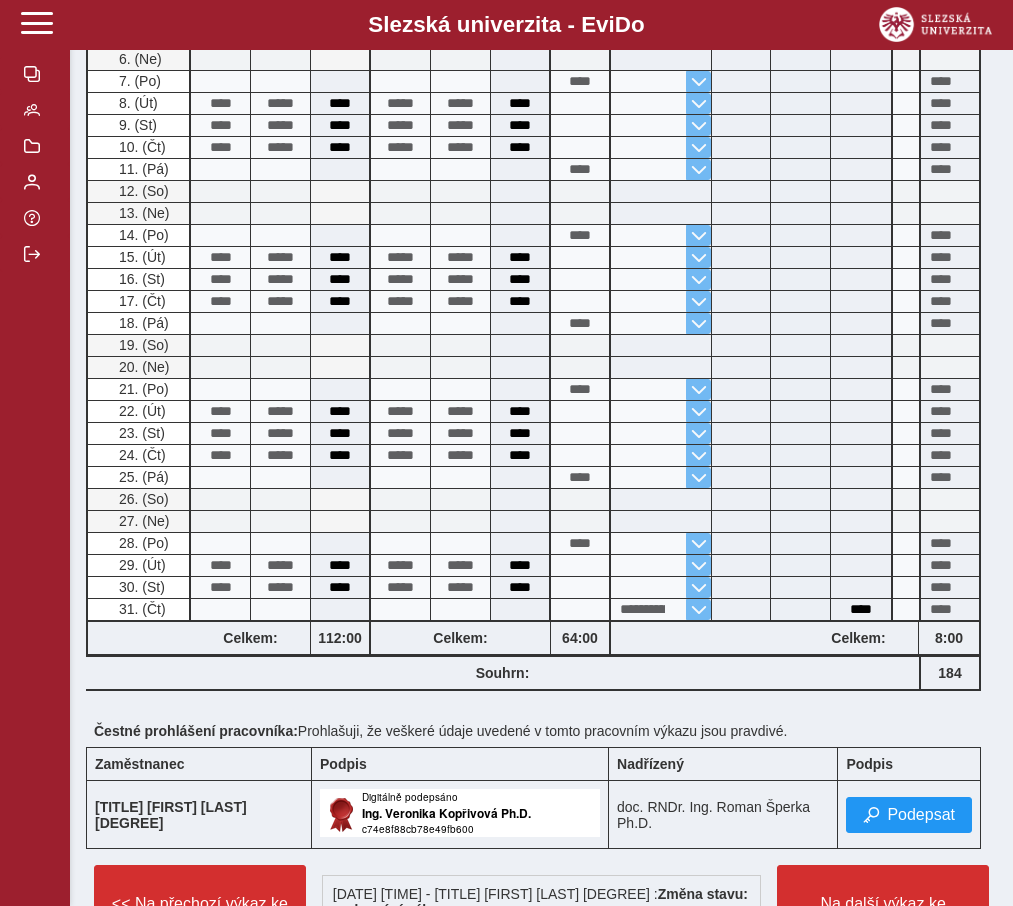 scroll, scrollTop: 970, scrollLeft: 0, axis: vertical 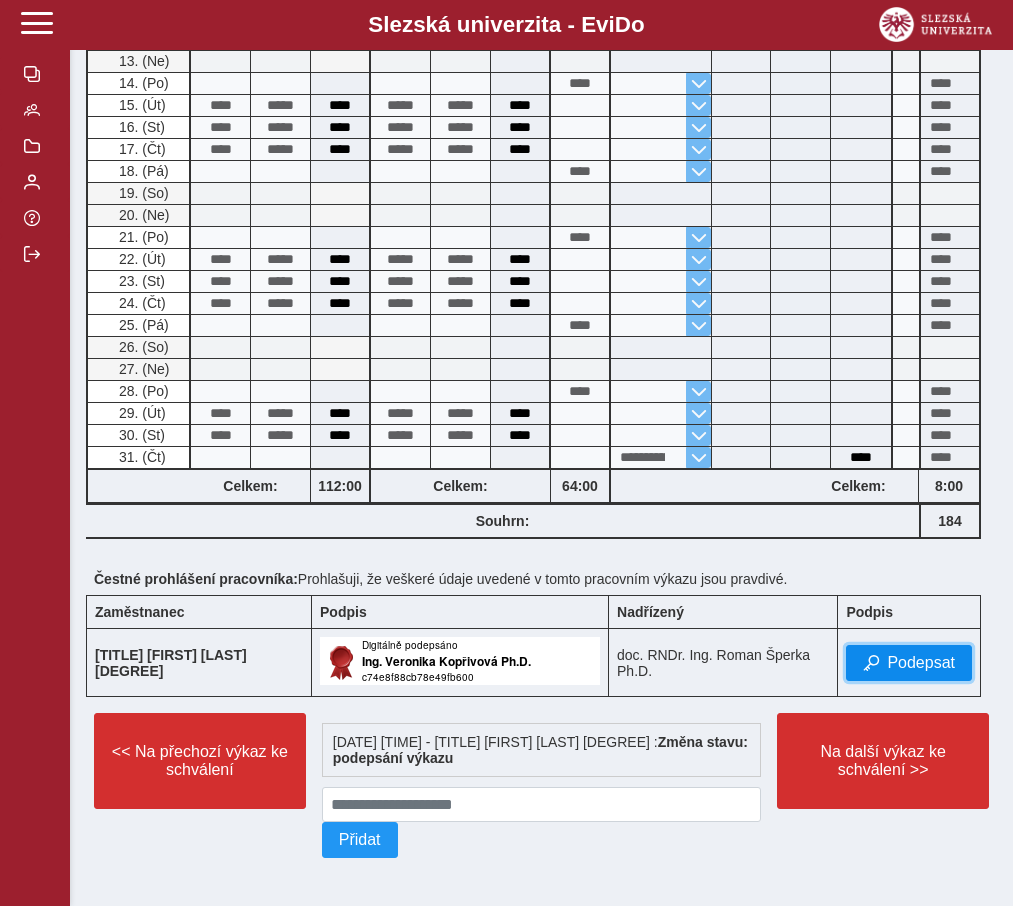 click on "Podepsat" at bounding box center [921, 663] 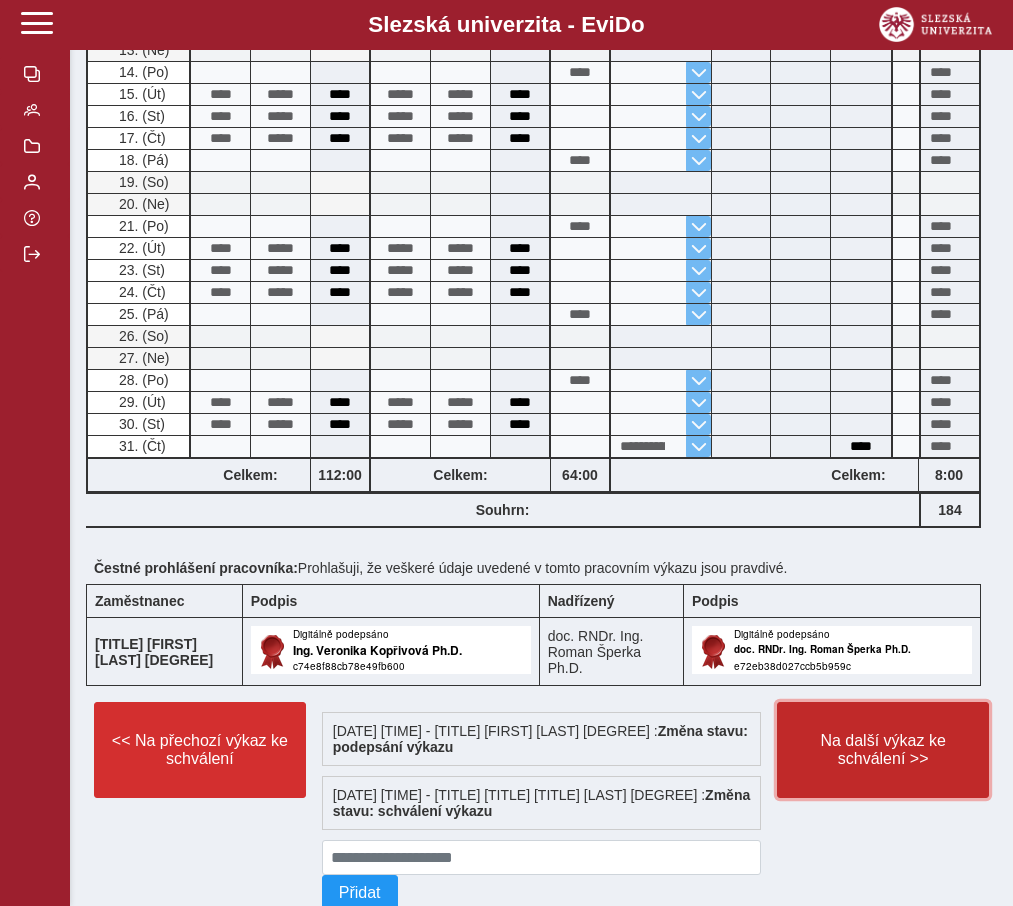 click on "Na další výkaz ke schválení  >>" at bounding box center (883, 750) 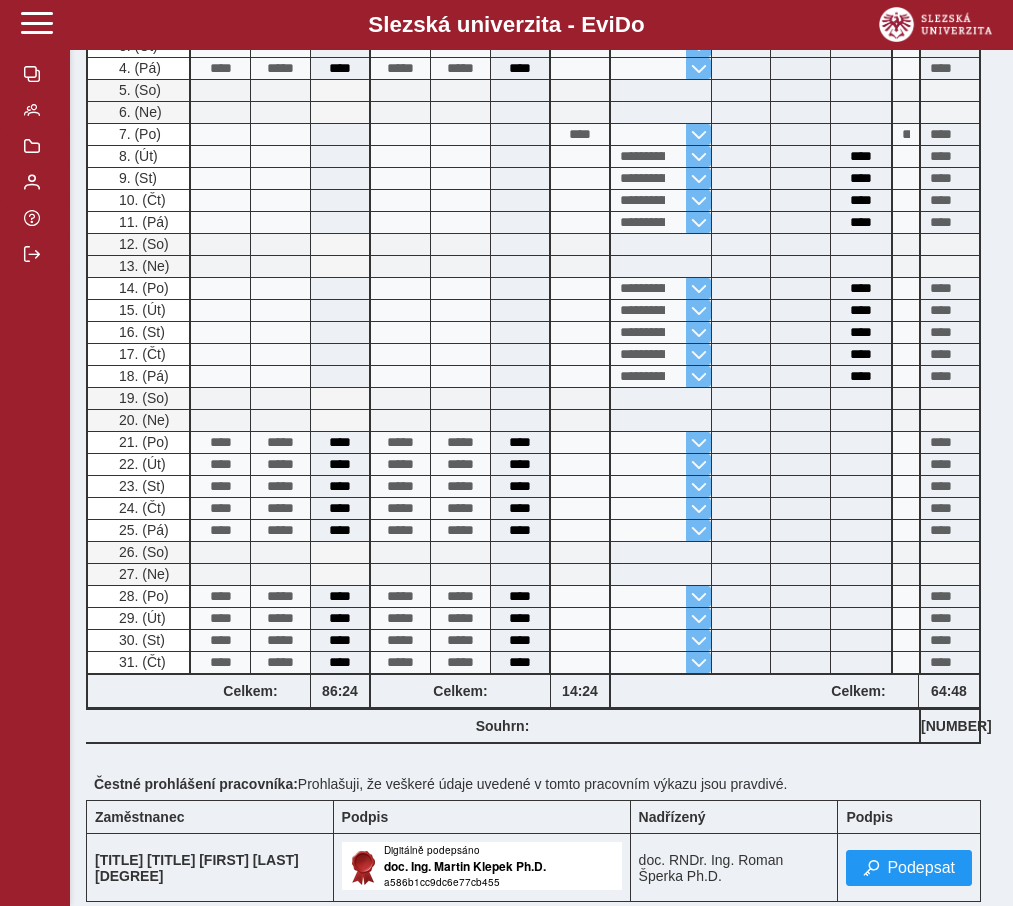 scroll, scrollTop: 740, scrollLeft: 0, axis: vertical 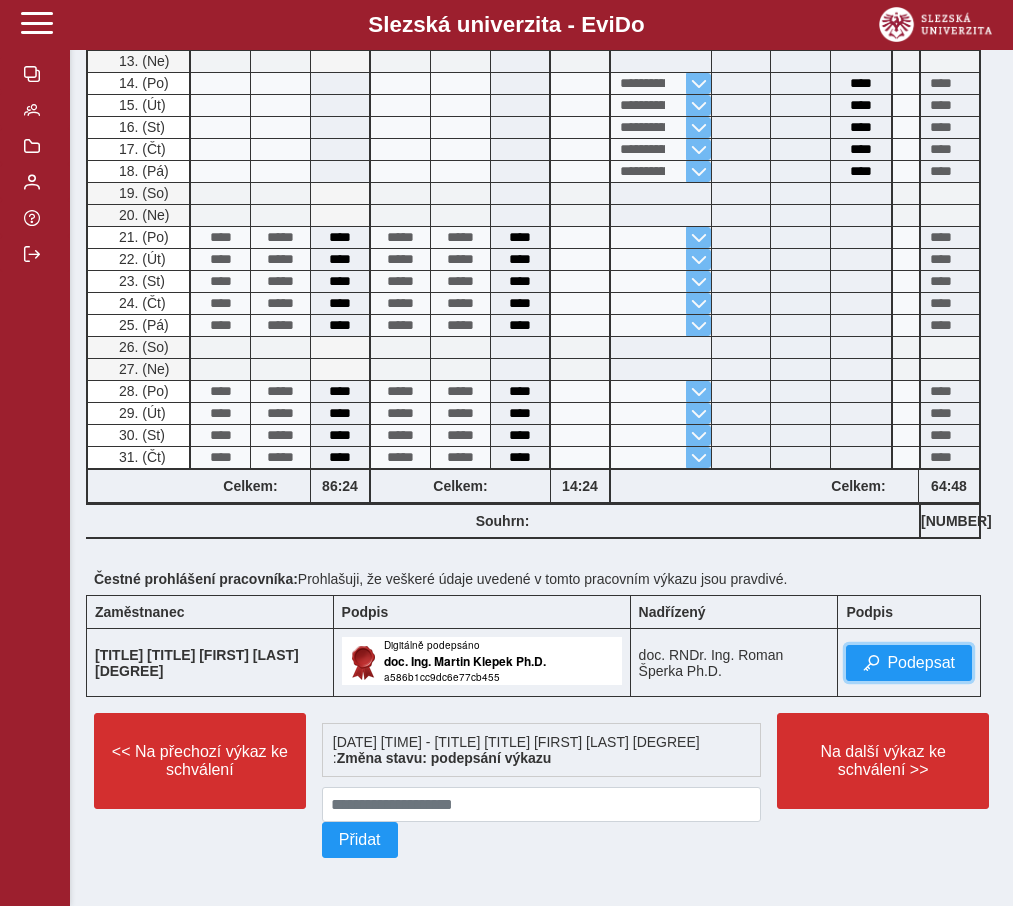 drag, startPoint x: 895, startPoint y: 659, endPoint x: 824, endPoint y: 604, distance: 89.81091 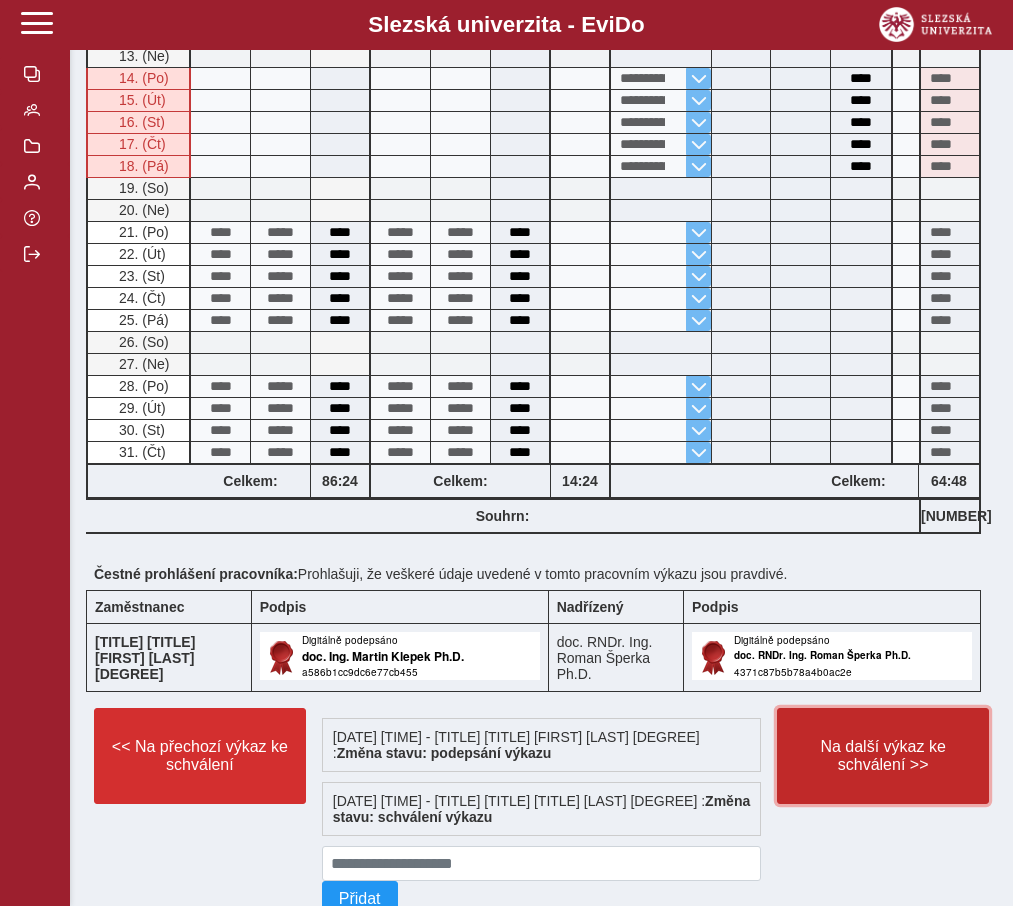 click on "Na další výkaz ke schválení  >>" at bounding box center [883, 756] 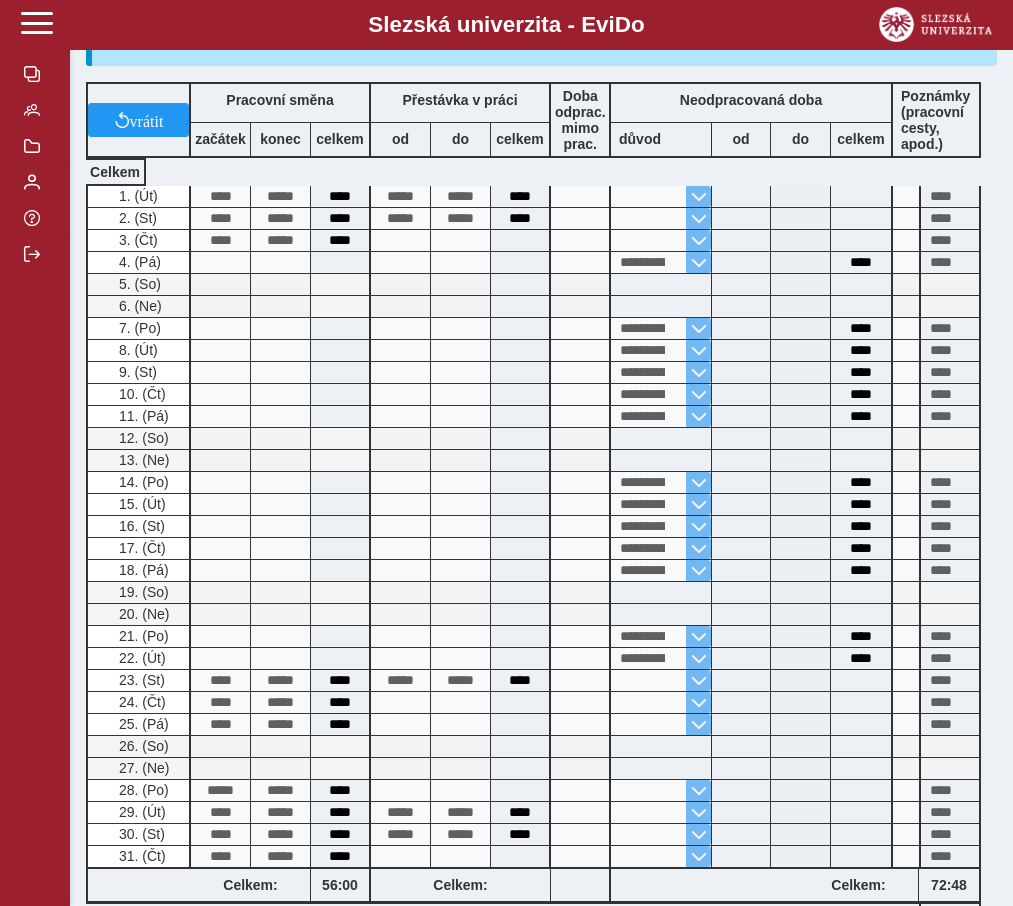 scroll, scrollTop: 970, scrollLeft: 0, axis: vertical 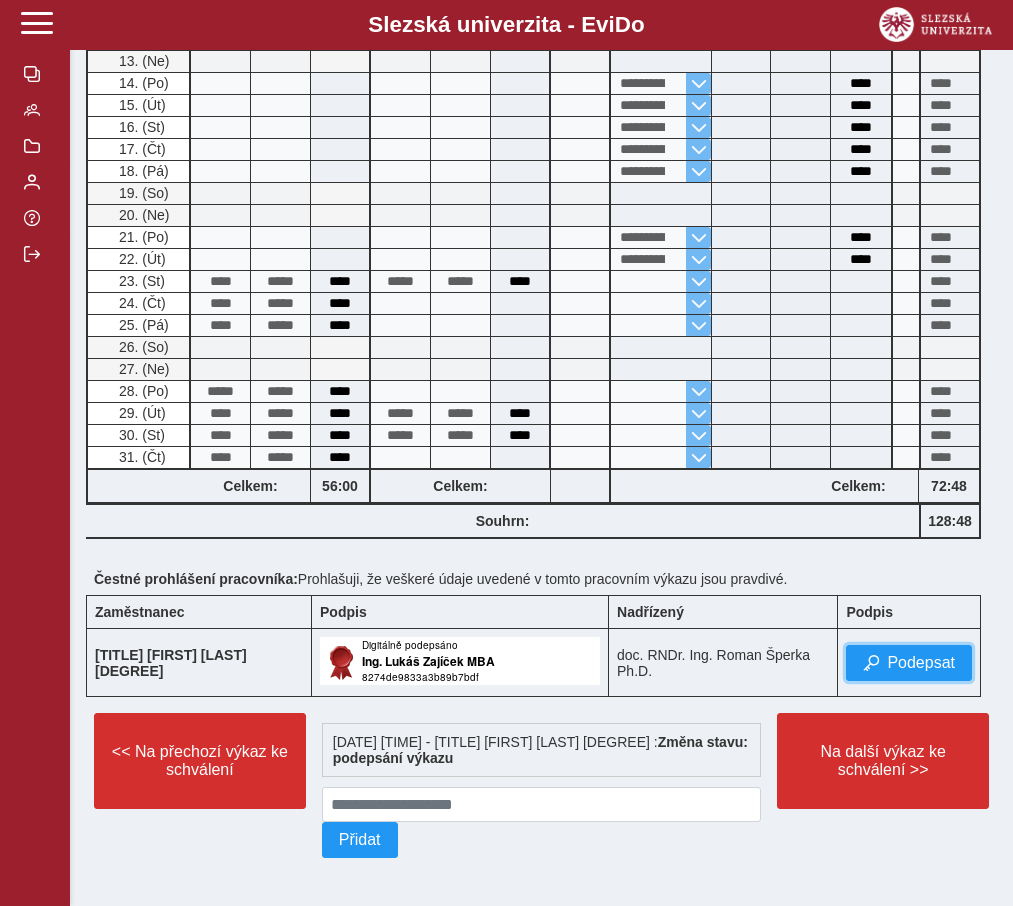 drag, startPoint x: 896, startPoint y: 654, endPoint x: 814, endPoint y: 572, distance: 115.965515 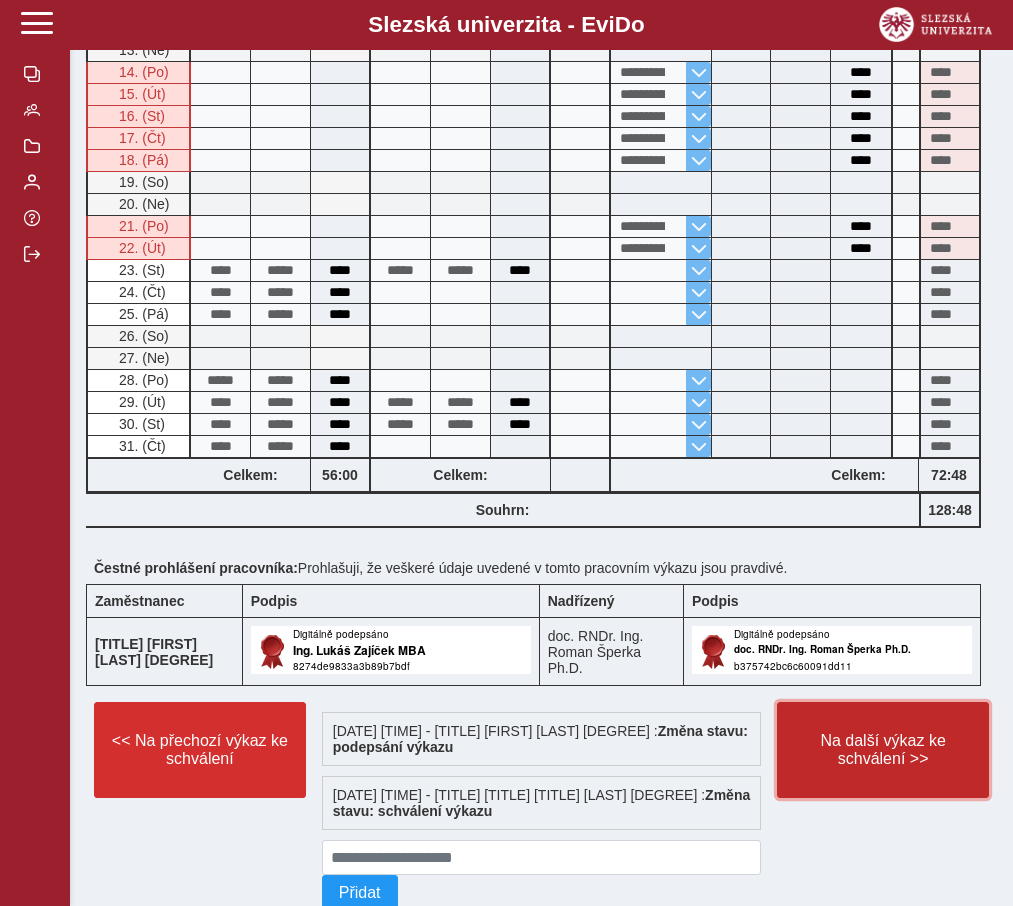 click on "Na další výkaz ke schválení  >>" at bounding box center [883, 750] 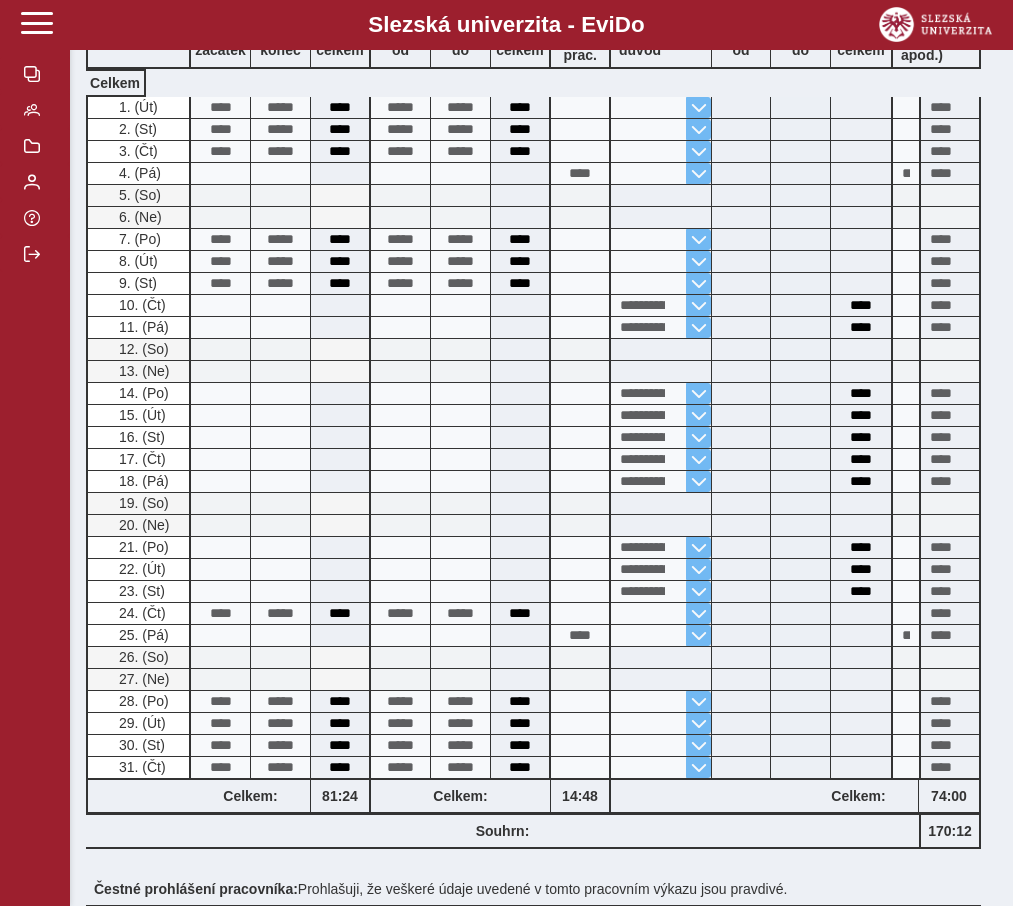 scroll, scrollTop: 970, scrollLeft: 0, axis: vertical 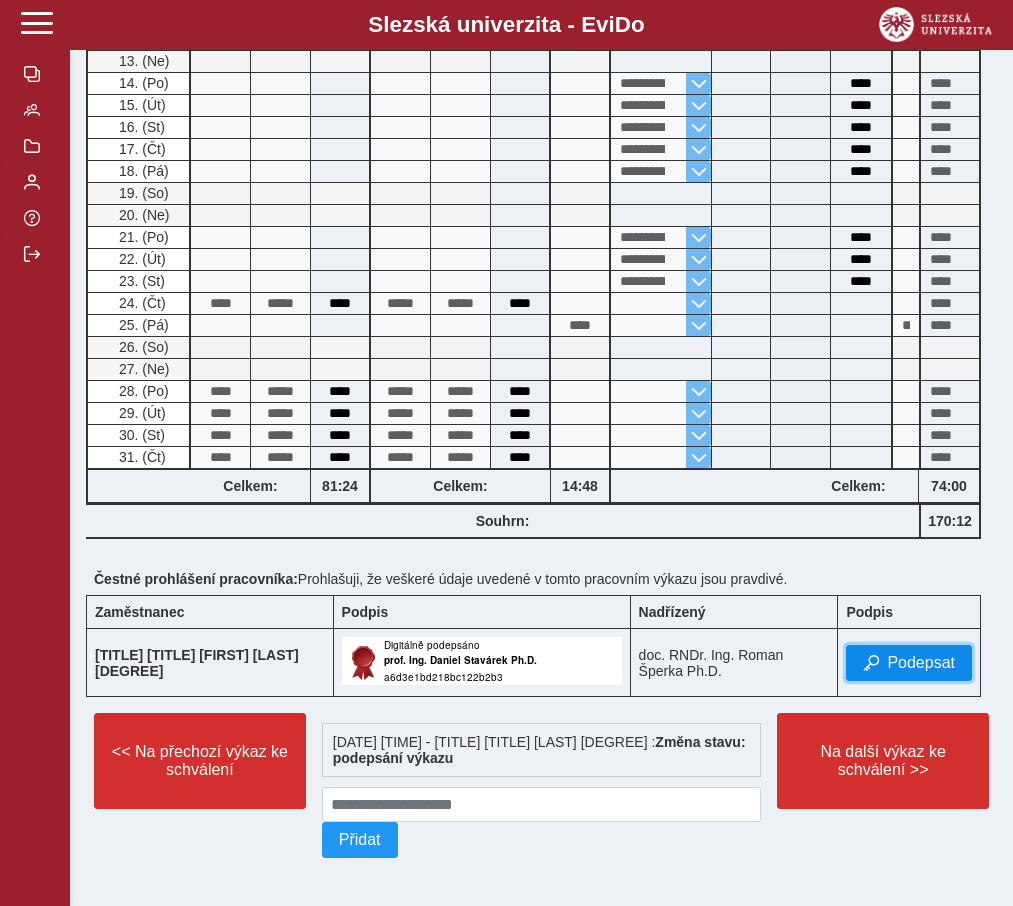 click on "Podepsat" at bounding box center (921, 663) 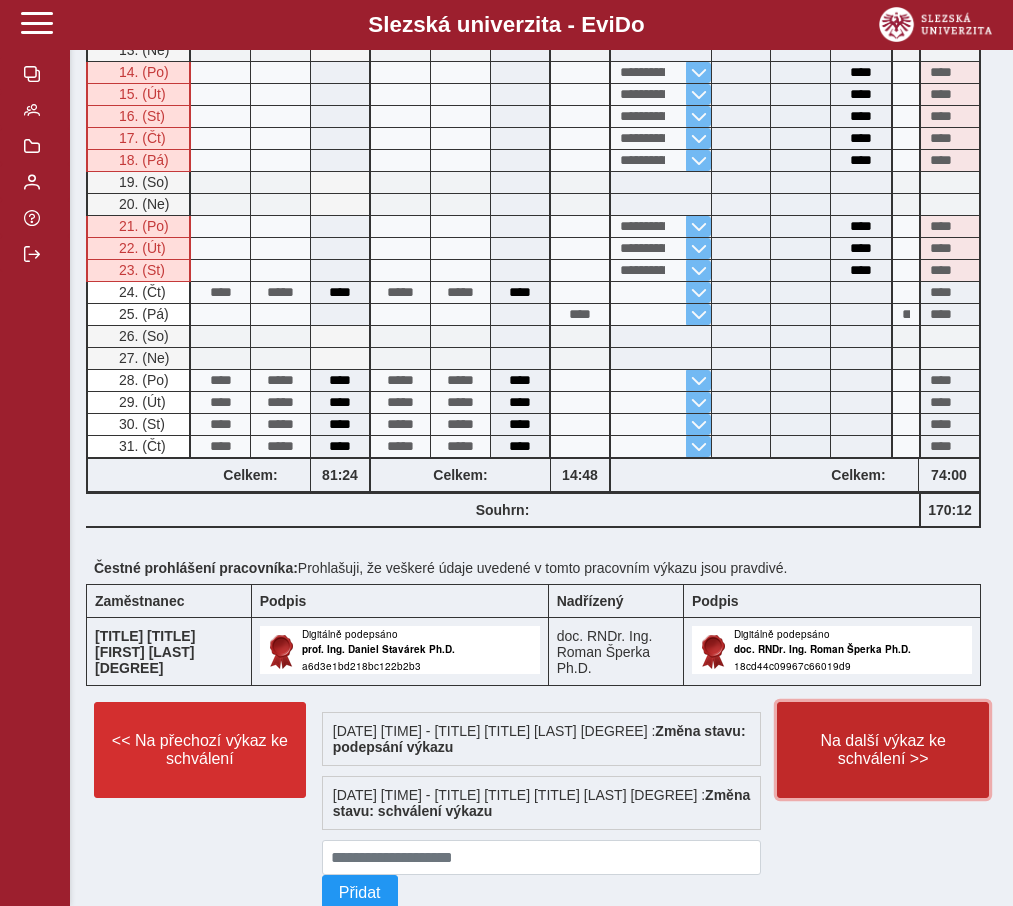 click on "Na další výkaz ke schválení  >>" at bounding box center [883, 750] 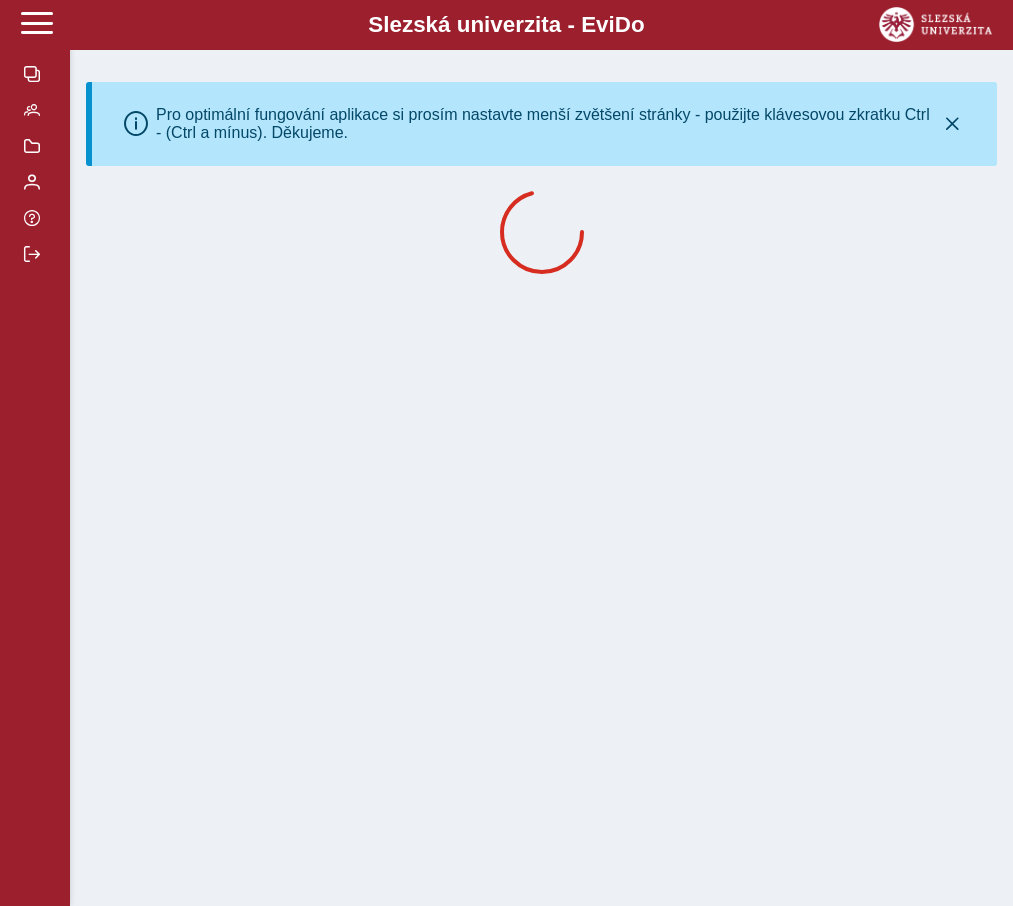 scroll, scrollTop: 0, scrollLeft: 0, axis: both 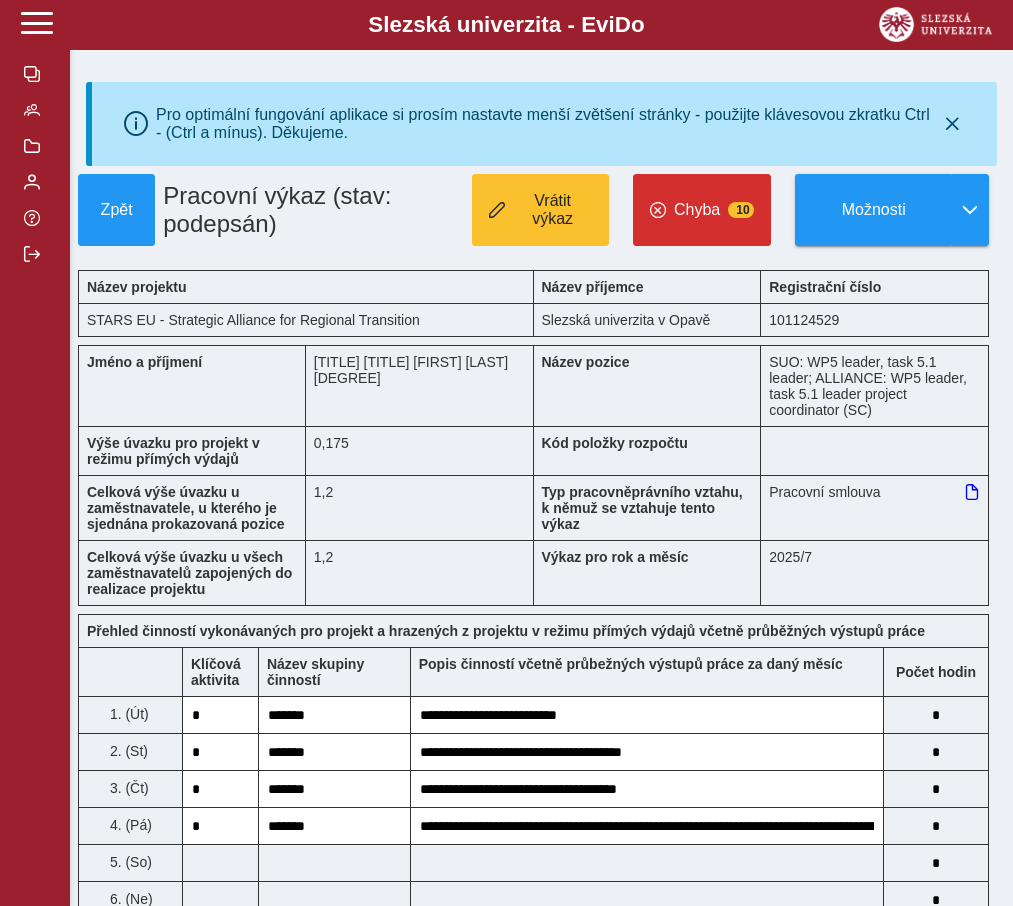 type on "*" 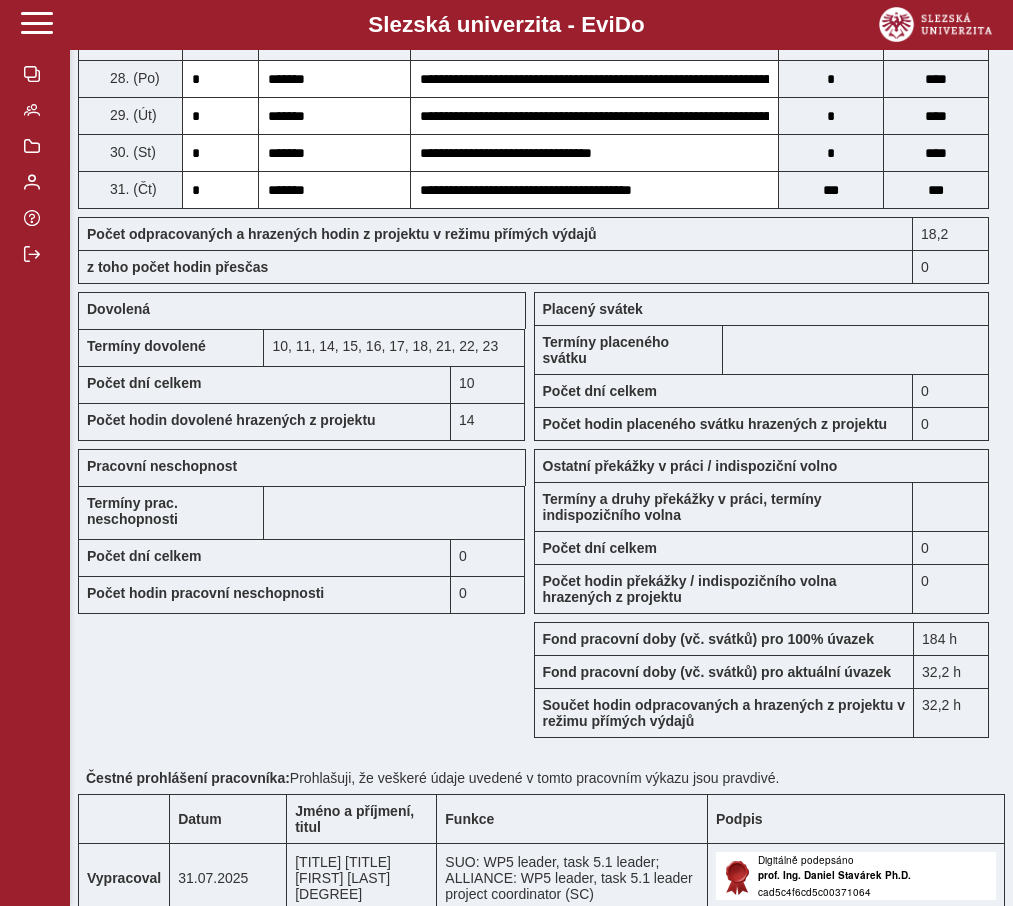 scroll, scrollTop: 1955, scrollLeft: 0, axis: vertical 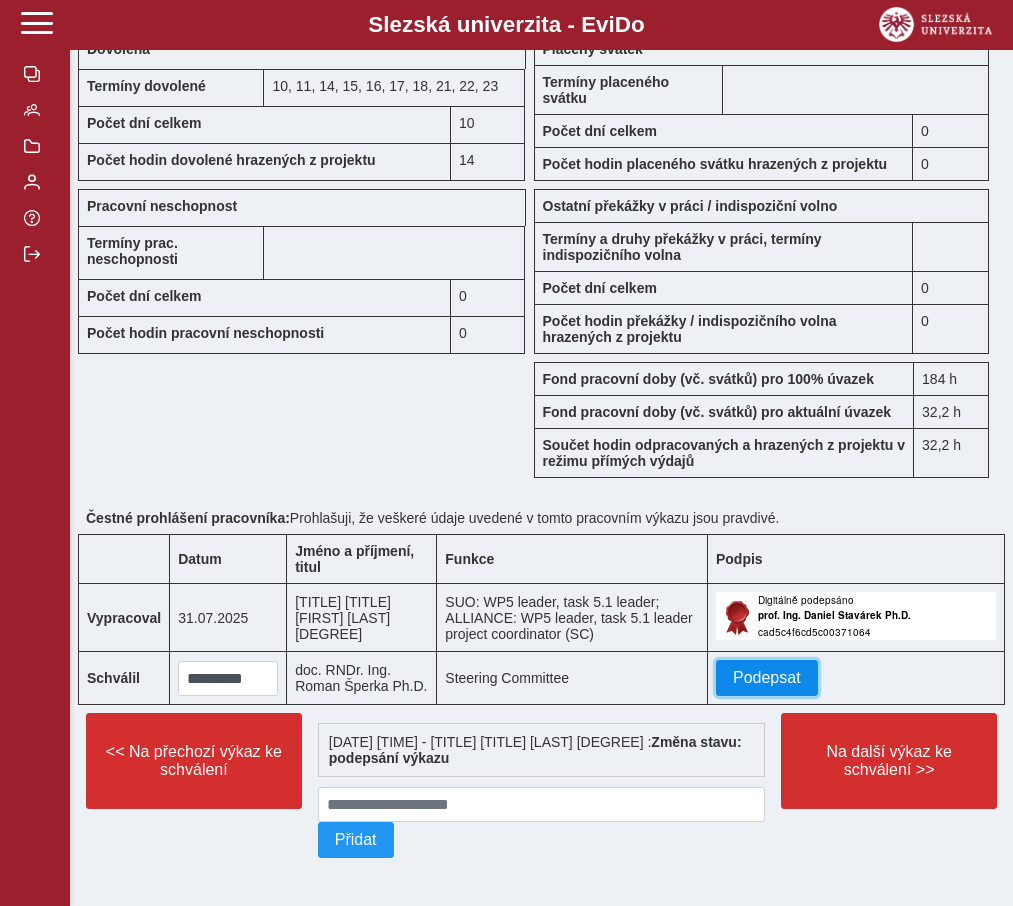 click on "Podepsat" at bounding box center (767, 678) 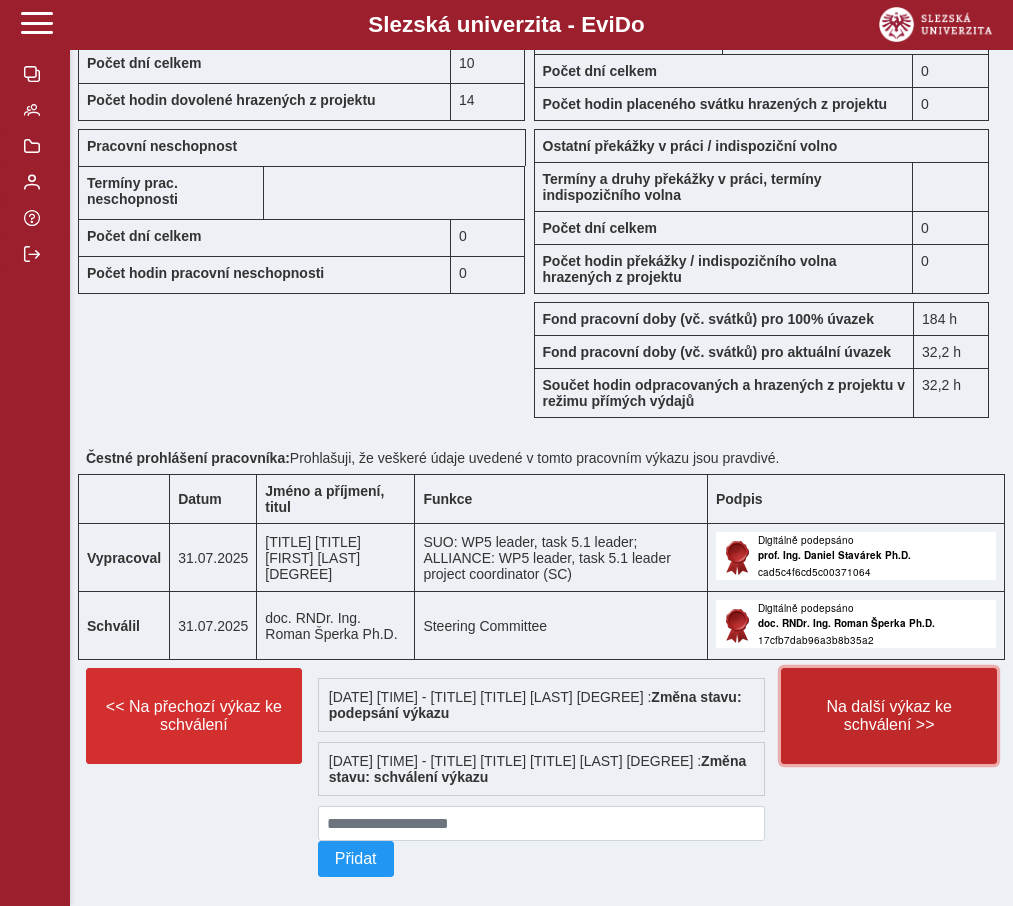 click on "Na další výkaz ke schválení  >>" at bounding box center [889, 716] 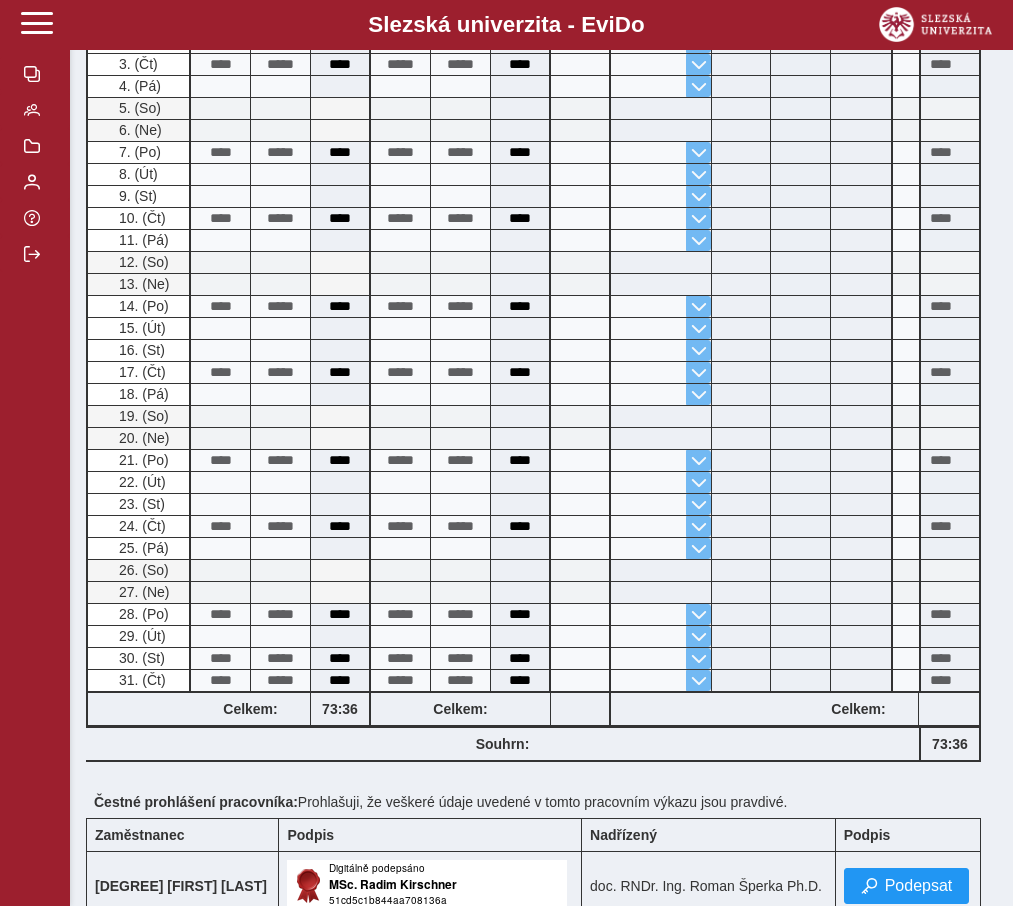 scroll, scrollTop: 970, scrollLeft: 0, axis: vertical 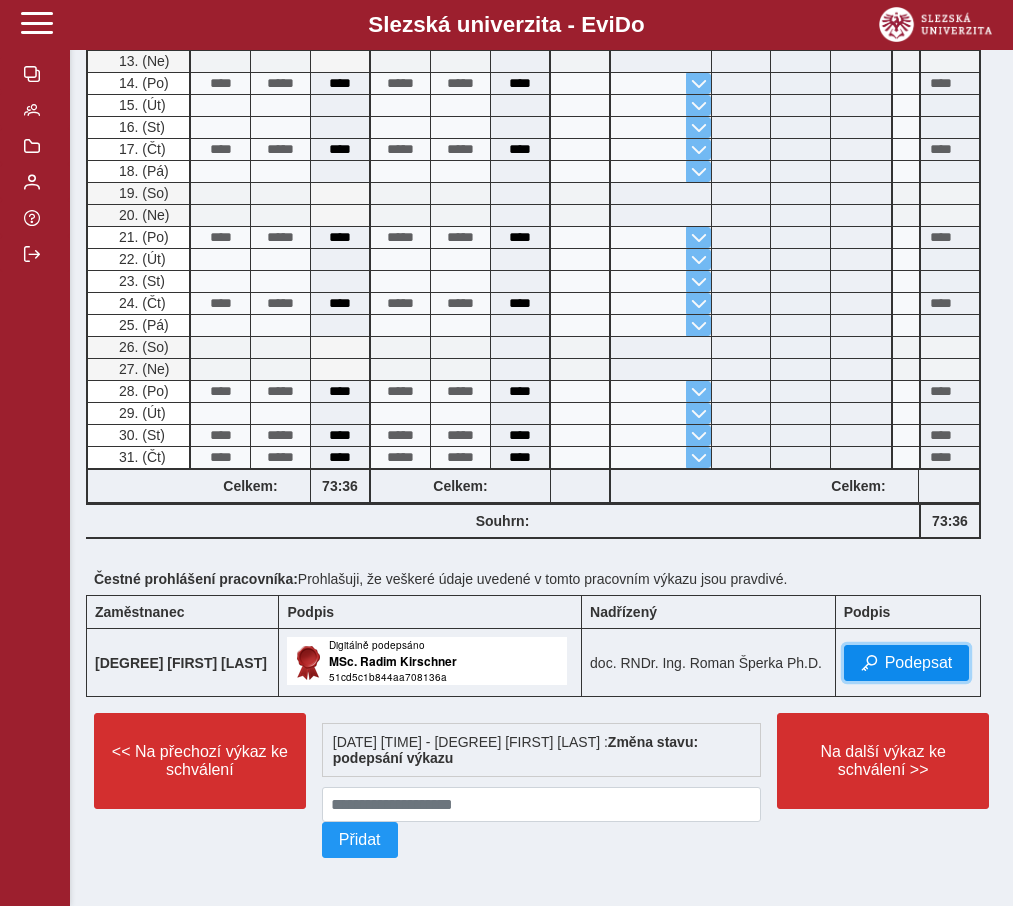 click on "Podepsat" at bounding box center (919, 663) 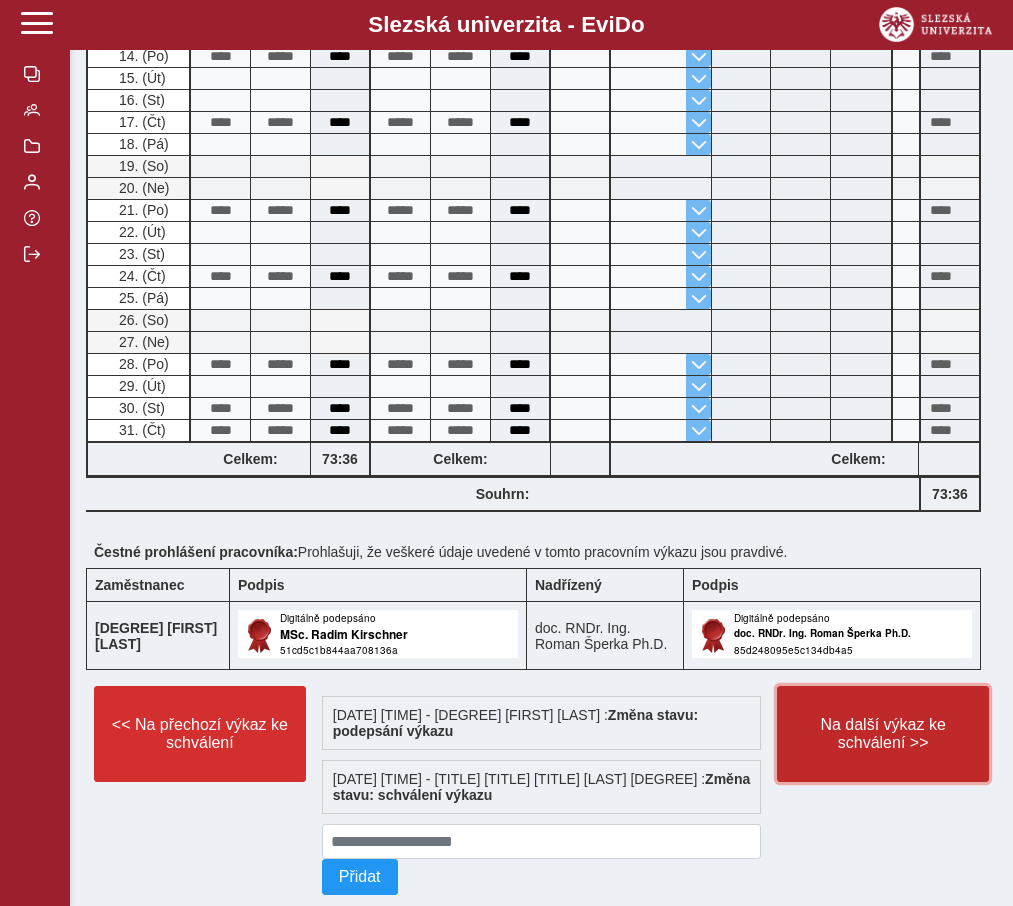 click on "Na další výkaz ke schválení  >>" at bounding box center (883, 734) 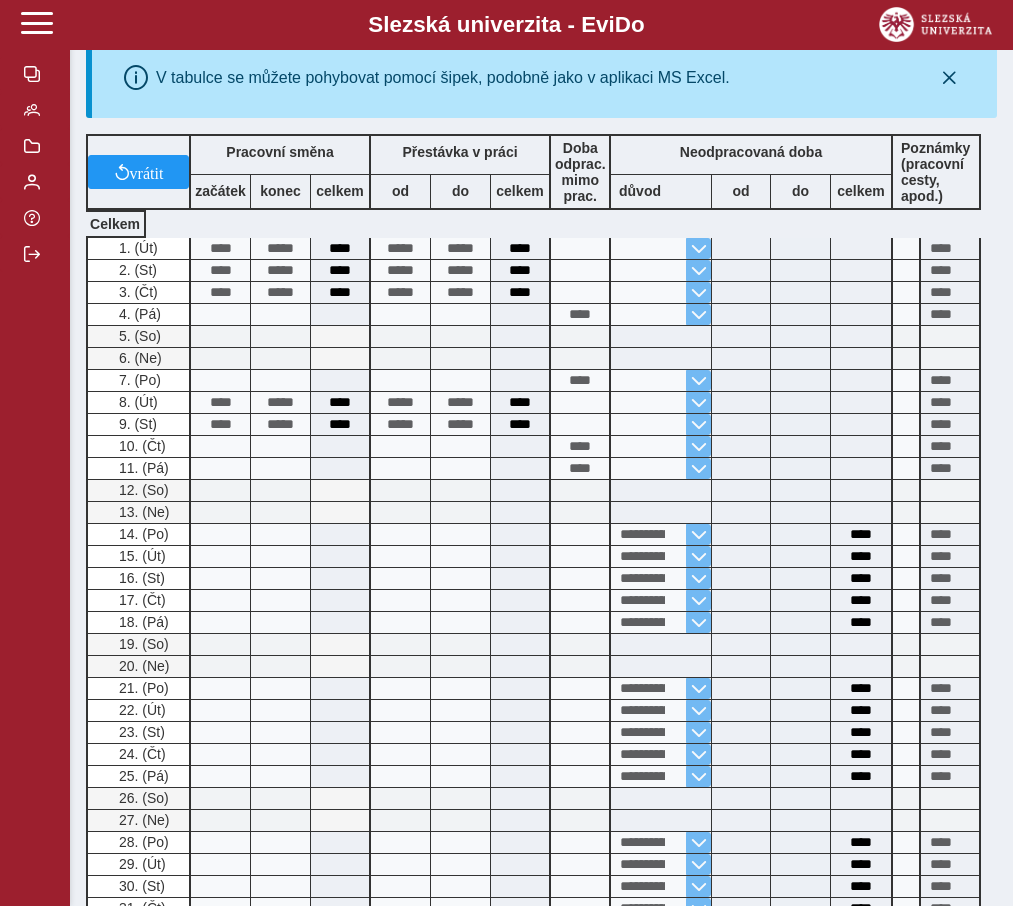 scroll, scrollTop: 987, scrollLeft: 0, axis: vertical 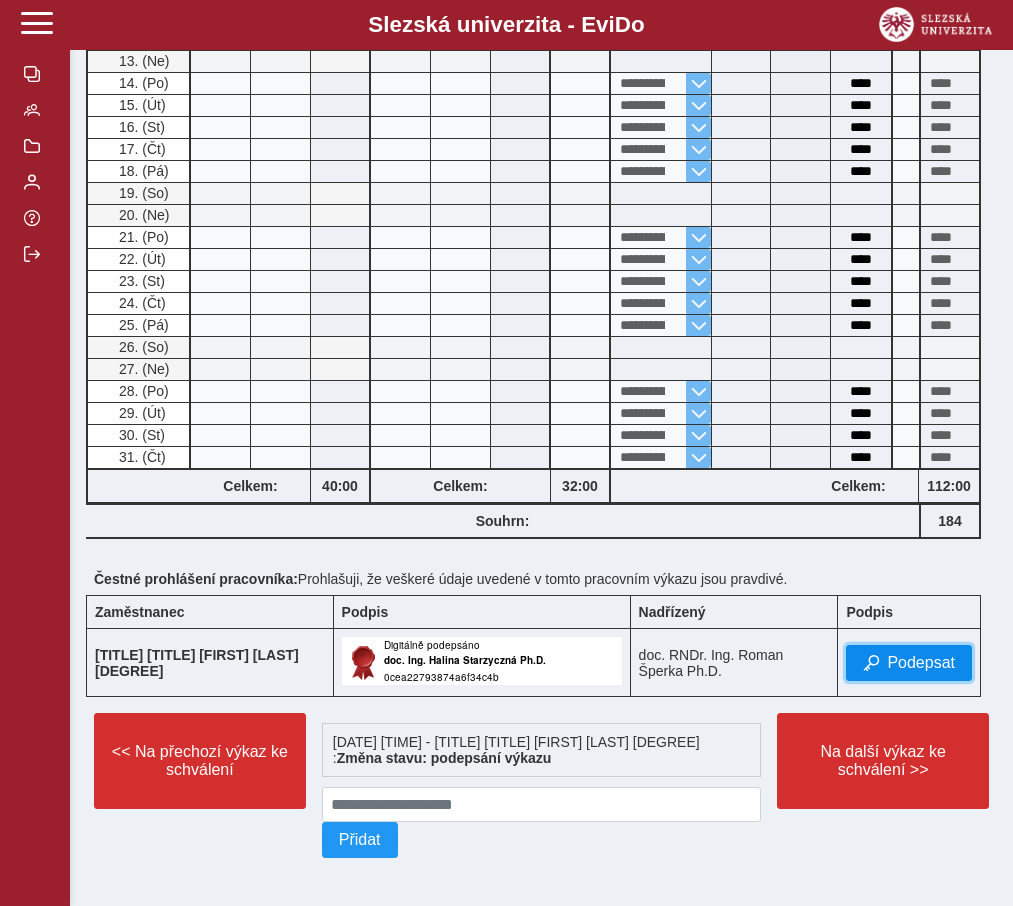 drag, startPoint x: 905, startPoint y: 658, endPoint x: 834, endPoint y: 568, distance: 114.6342 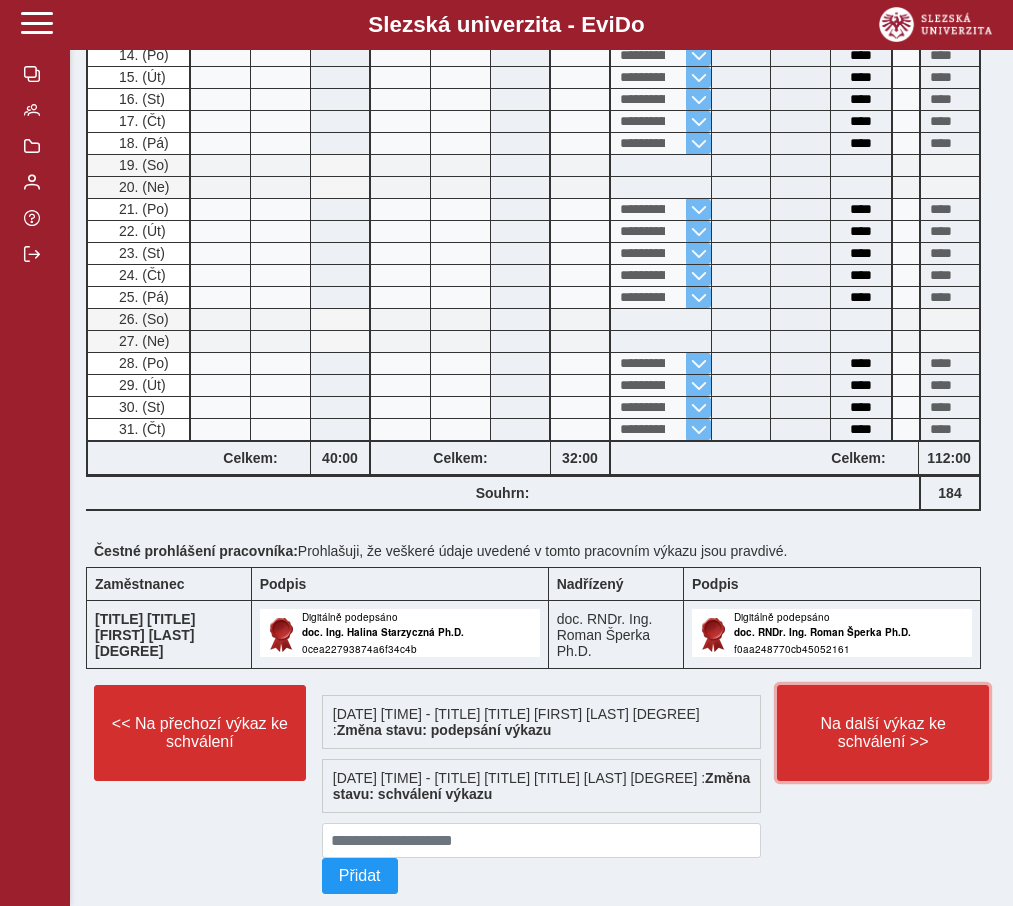drag, startPoint x: 858, startPoint y: 761, endPoint x: 844, endPoint y: 669, distance: 93.05912 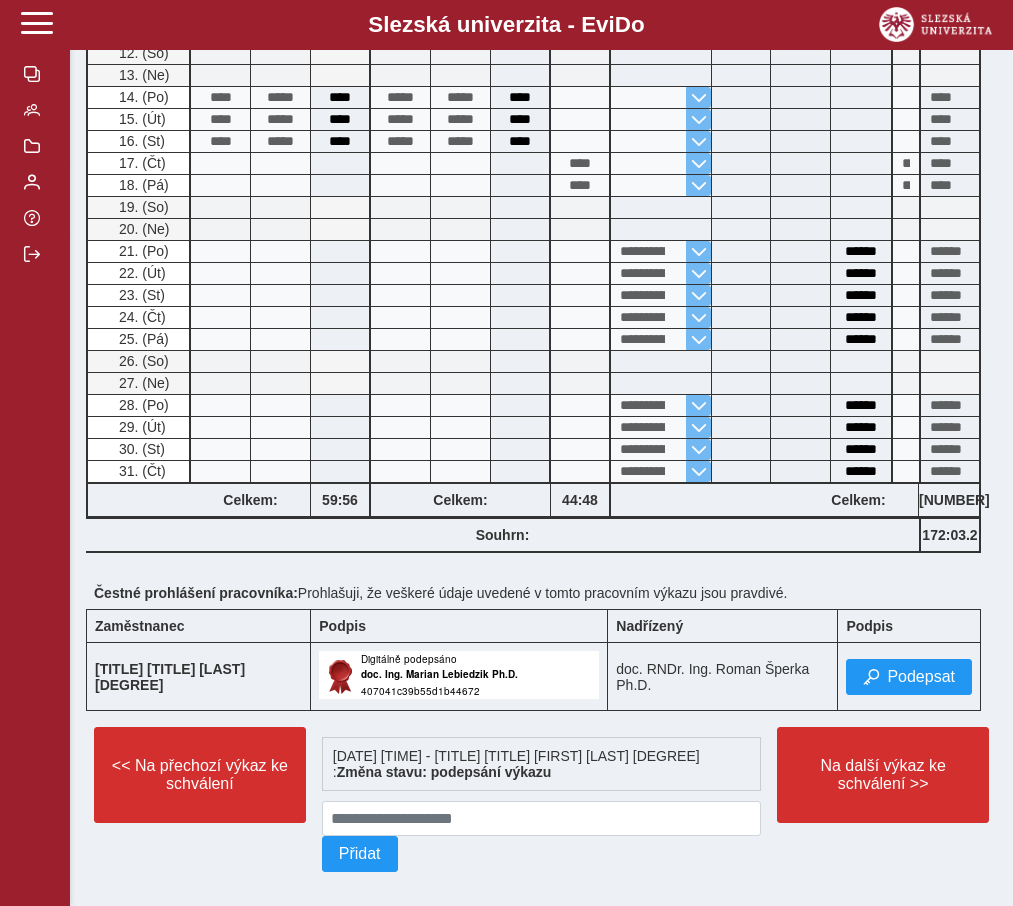 scroll, scrollTop: 970, scrollLeft: 0, axis: vertical 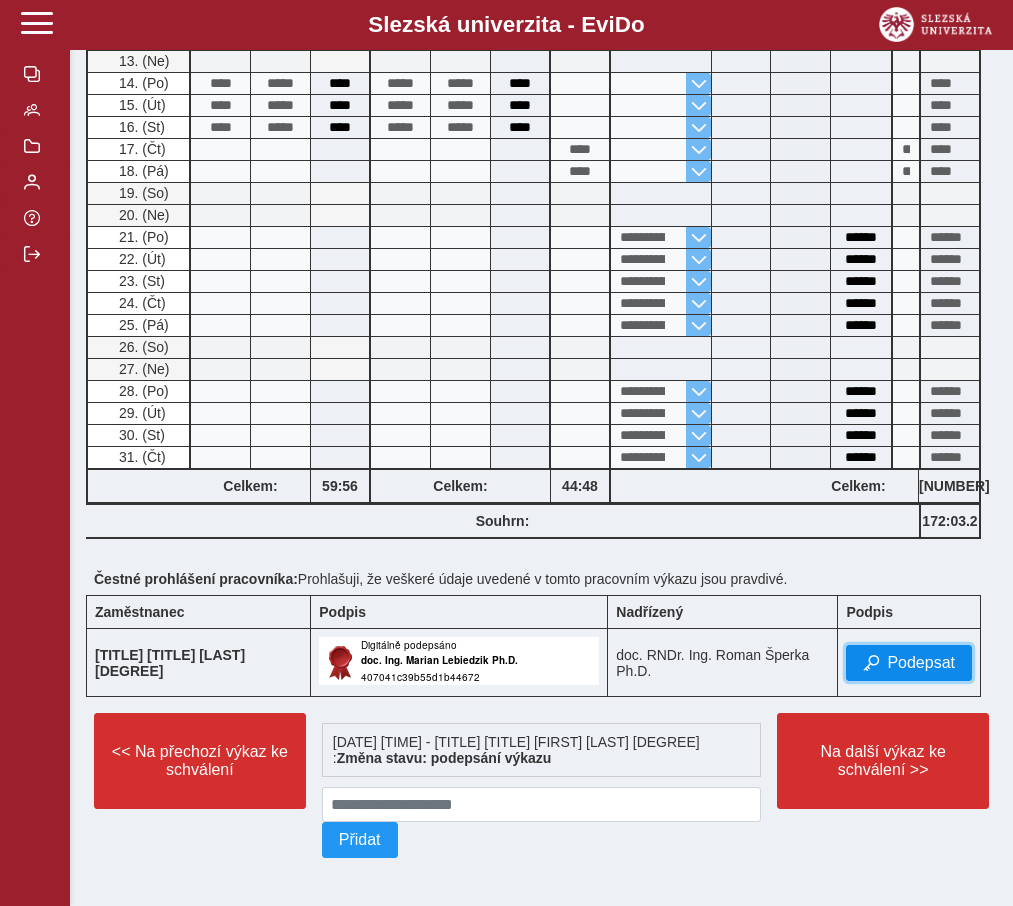 click on "Podepsat" at bounding box center [909, 663] 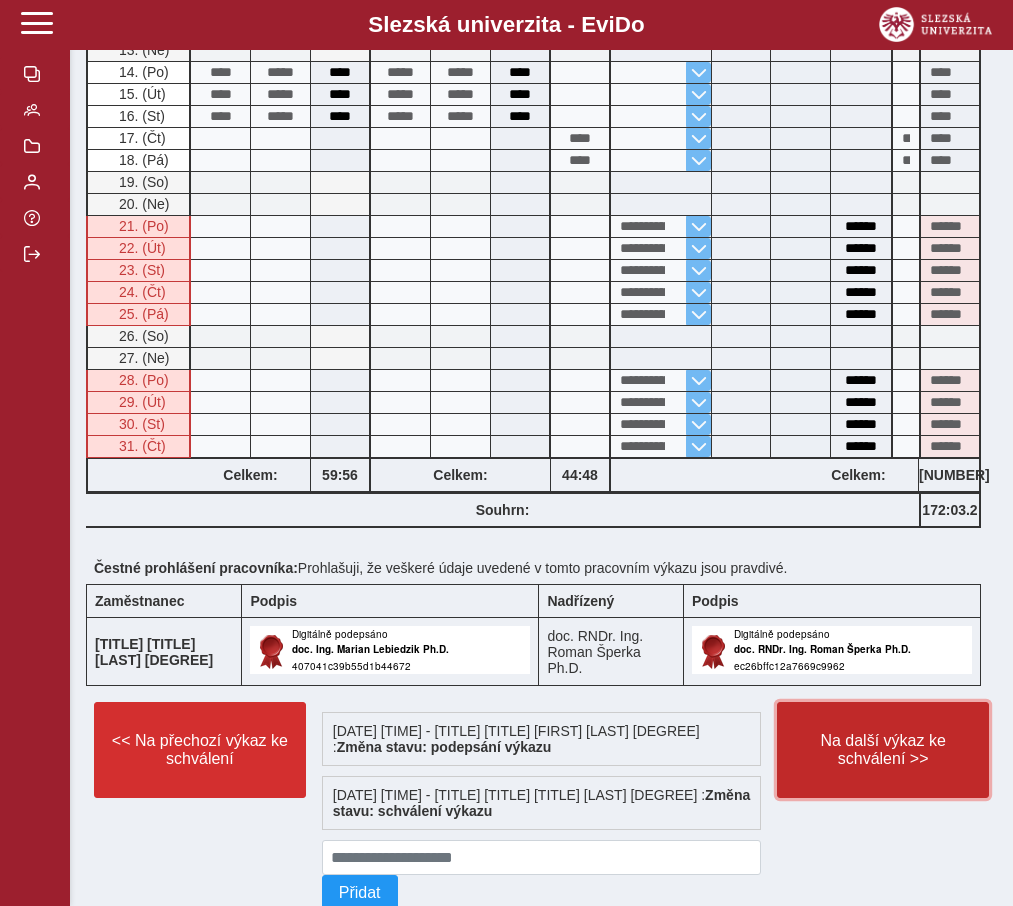 click on "Na další výkaz ke schválení  >>" at bounding box center [883, 750] 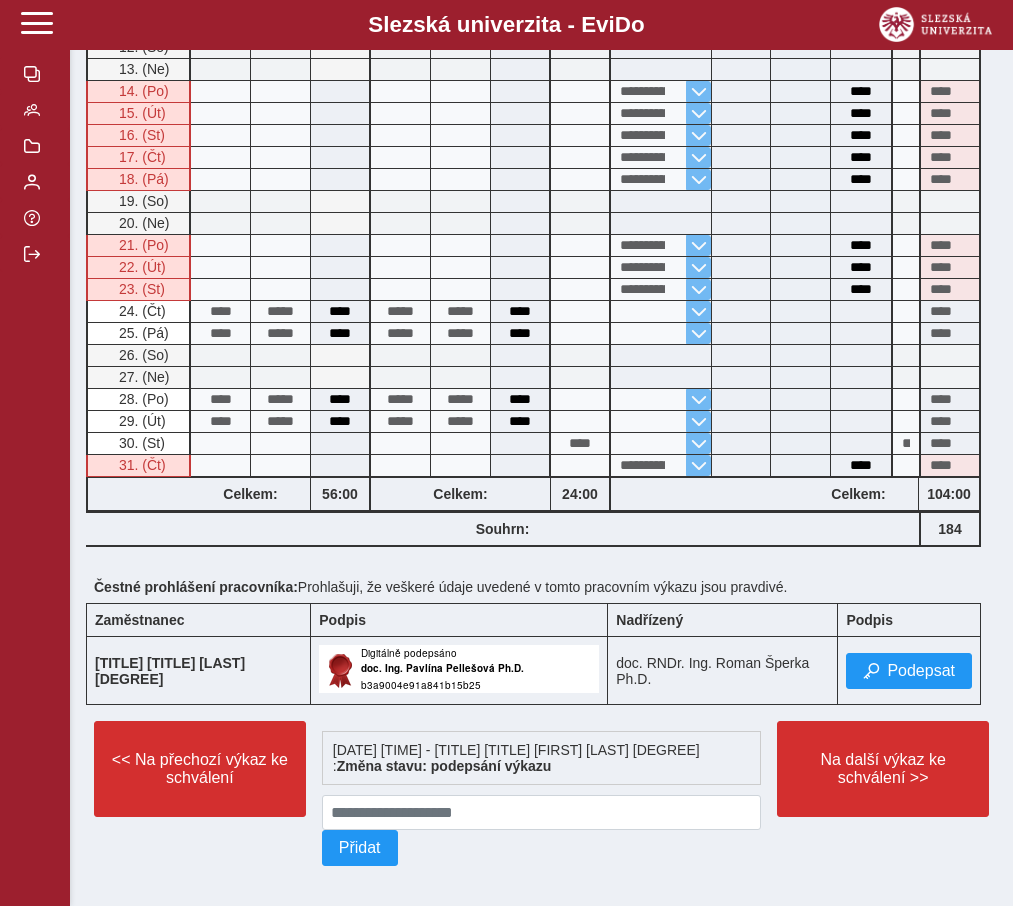 scroll, scrollTop: 740, scrollLeft: 0, axis: vertical 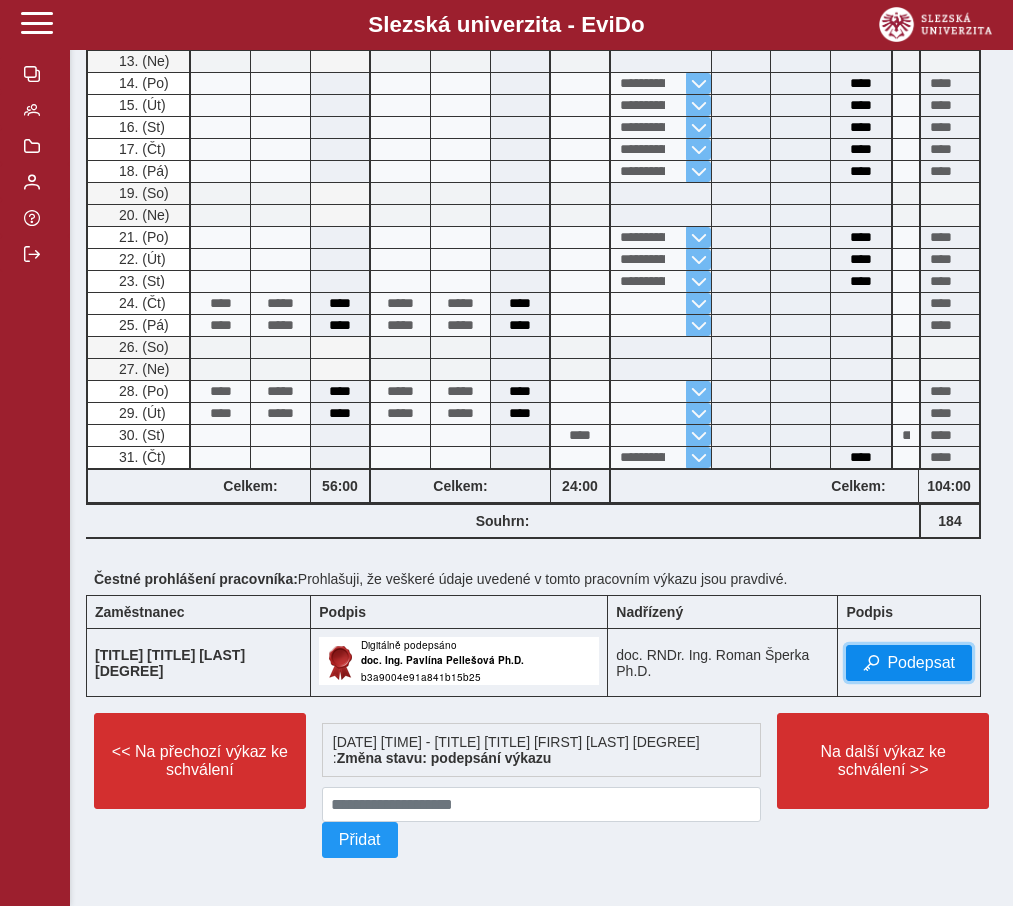 click on "Podepsat" at bounding box center [921, 663] 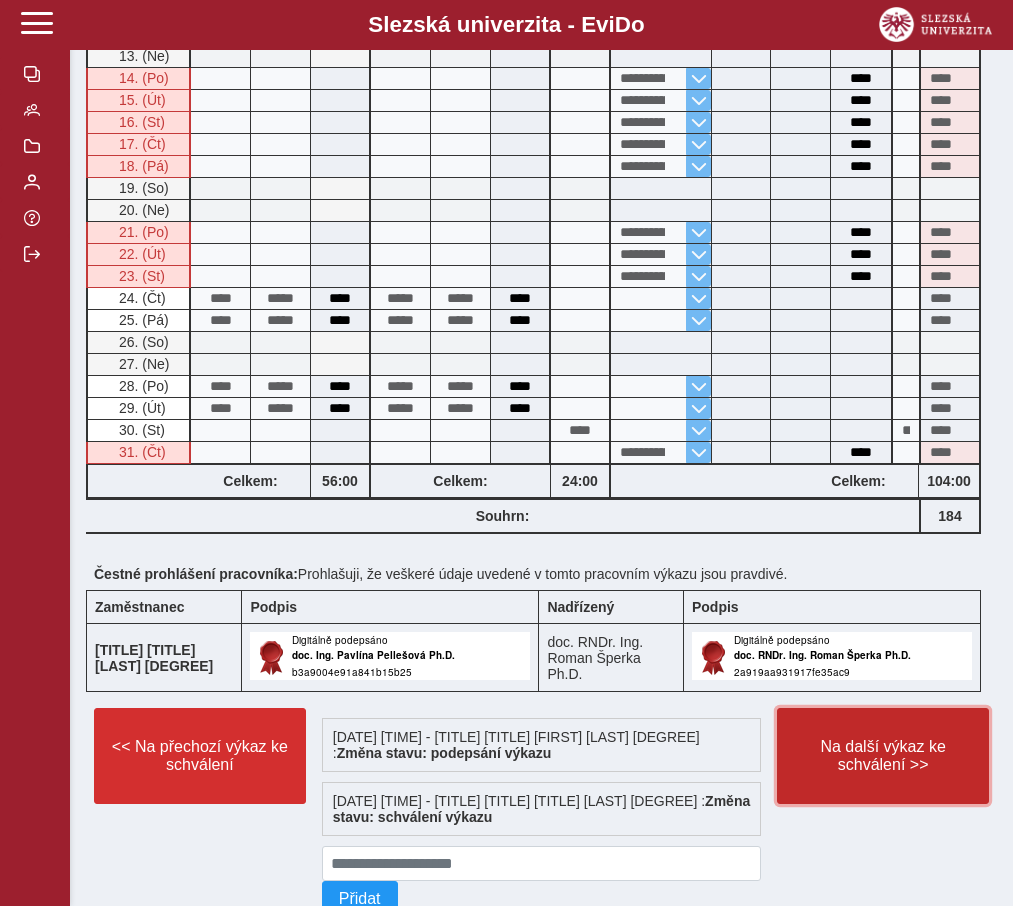 click on "Na další výkaz ke schválení  >>" at bounding box center [883, 756] 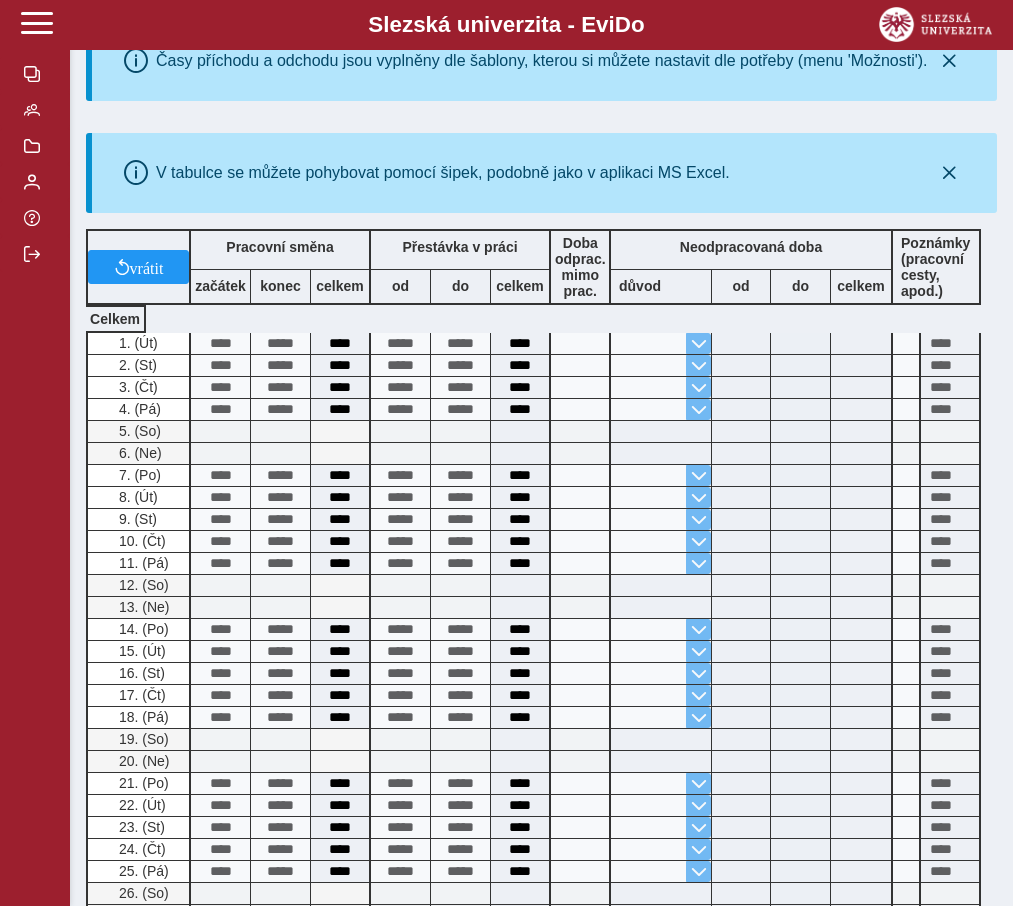 scroll, scrollTop: 970, scrollLeft: 0, axis: vertical 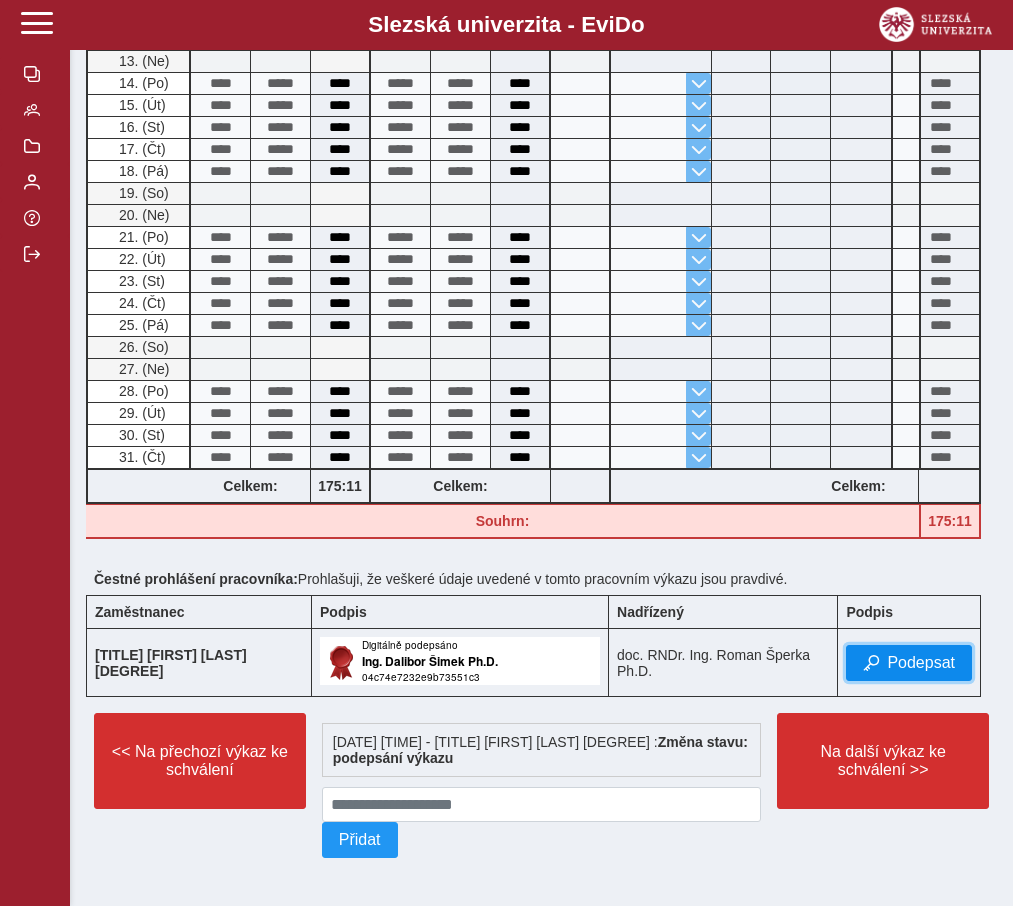 click on "Podepsat" at bounding box center (921, 663) 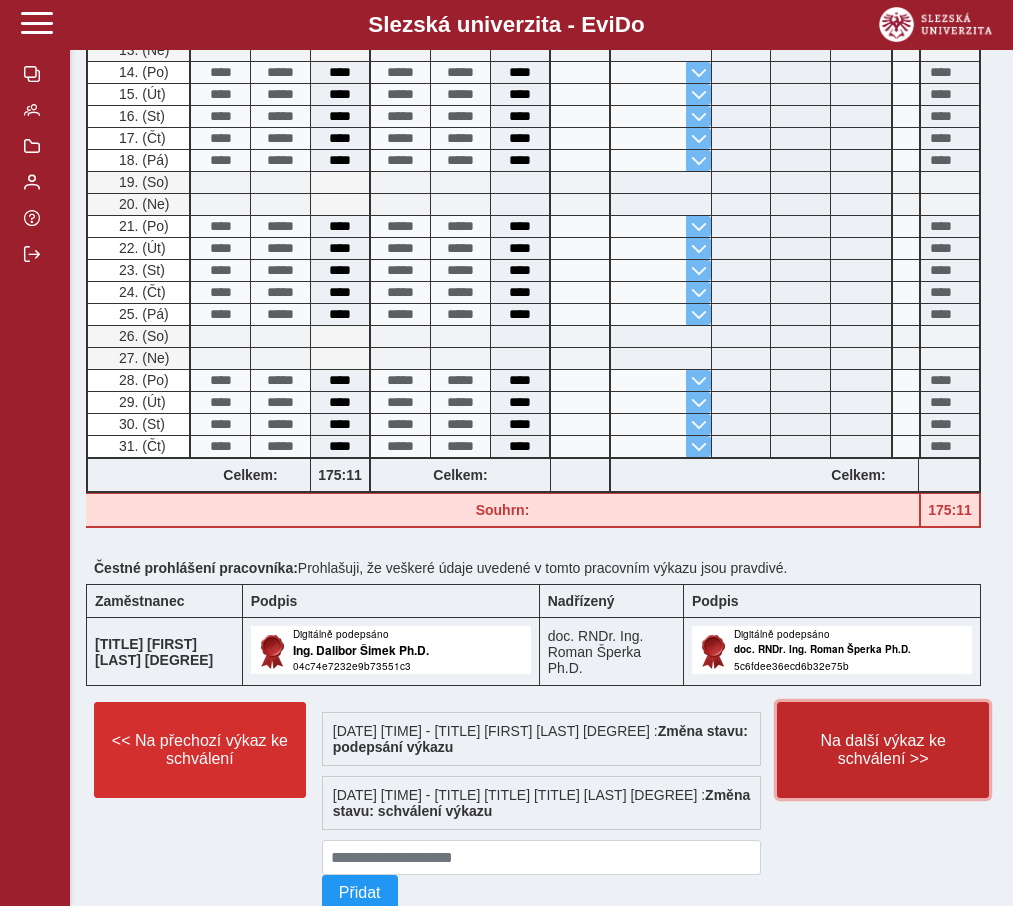 click on "Na další výkaz ke schválení  >>" at bounding box center [883, 750] 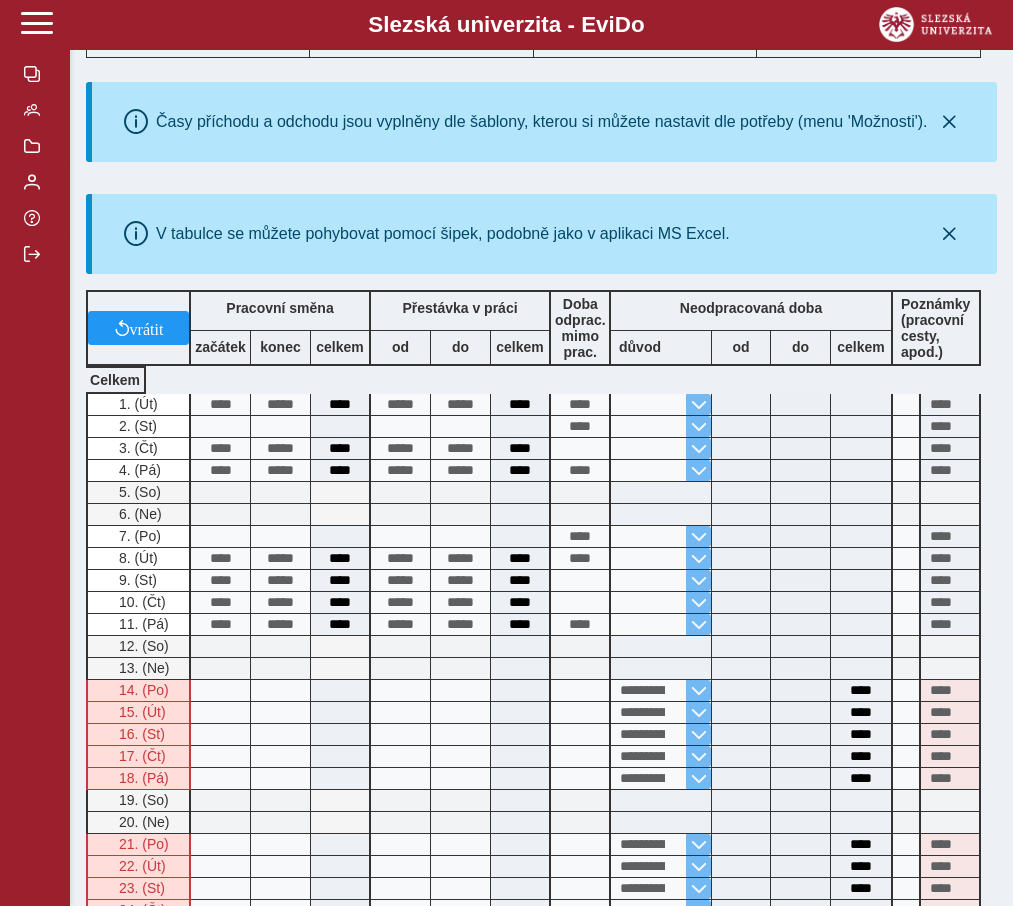 scroll, scrollTop: 970, scrollLeft: 0, axis: vertical 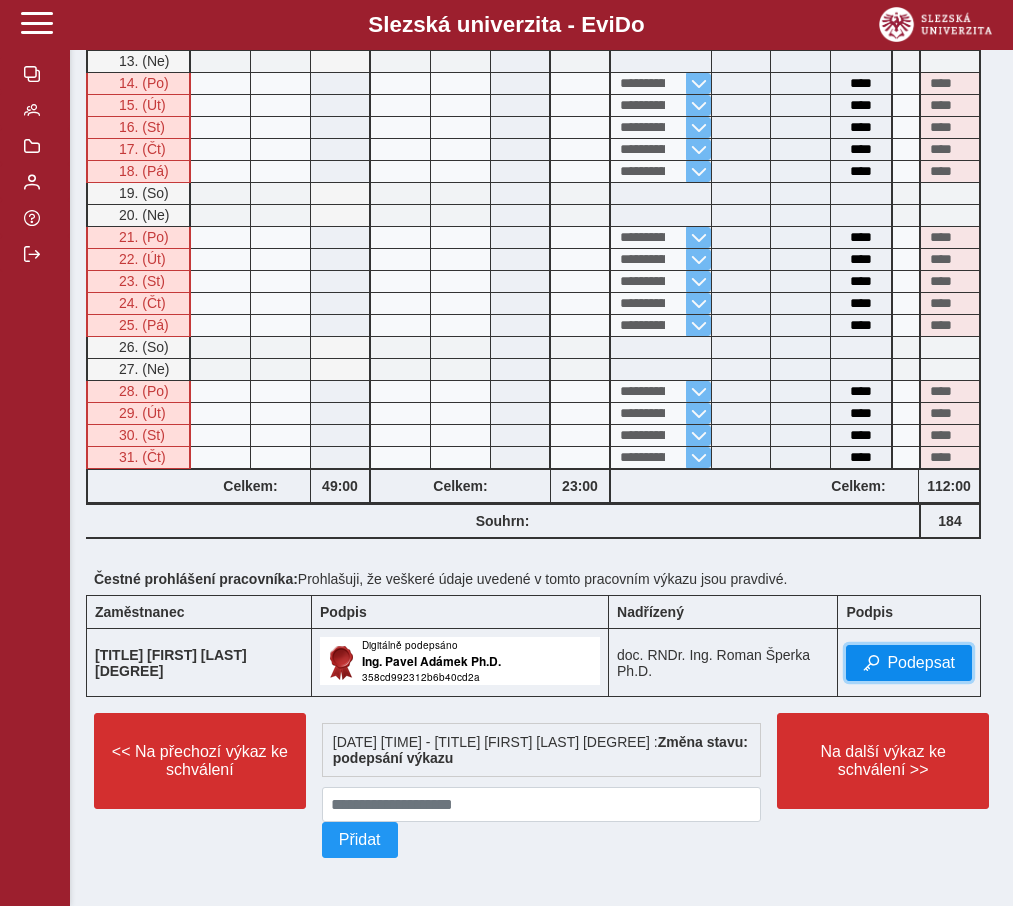 click on "Podepsat" at bounding box center (921, 663) 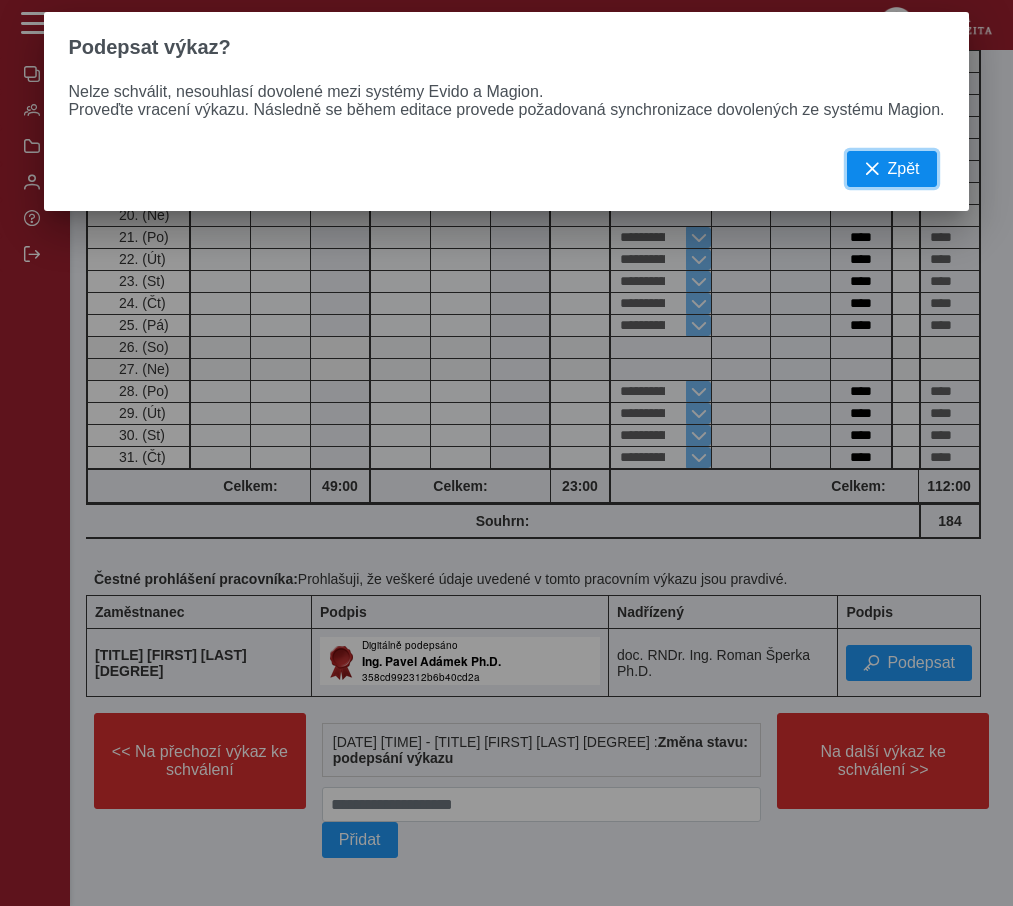 click on "Zpět" at bounding box center [904, 169] 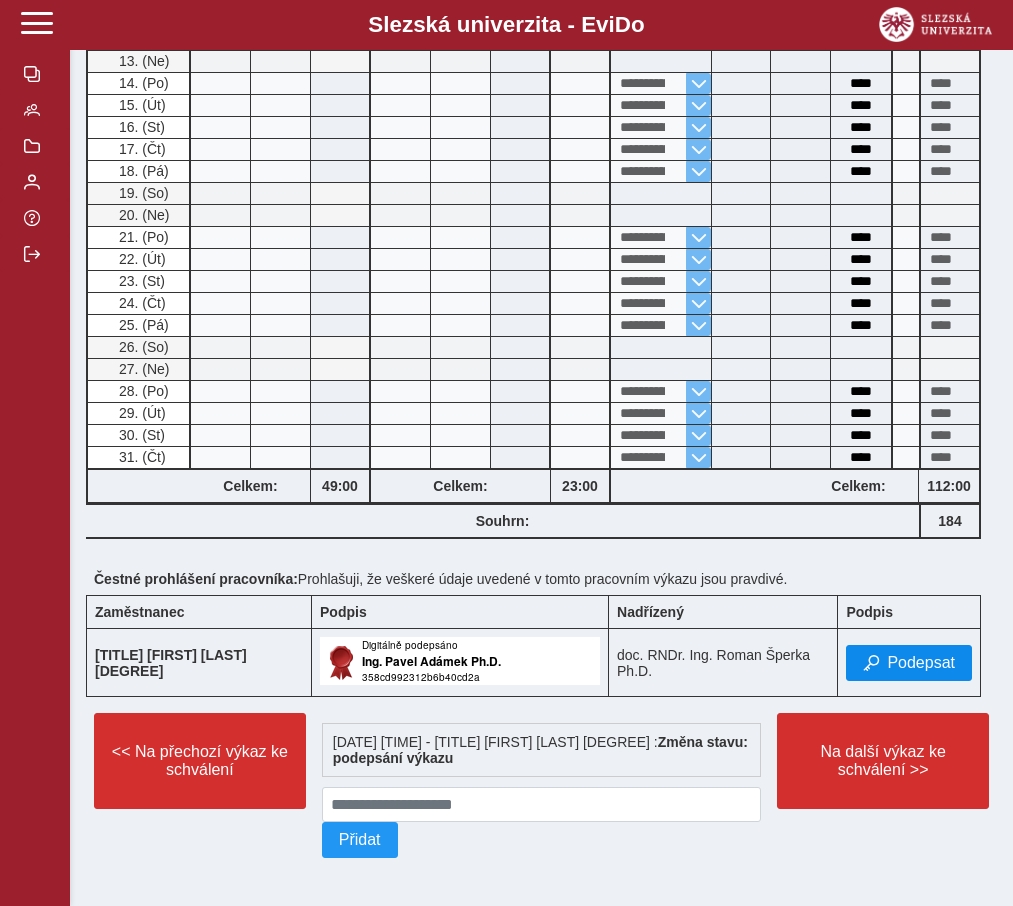 drag, startPoint x: 920, startPoint y: 679, endPoint x: 907, endPoint y: 667, distance: 17.691807 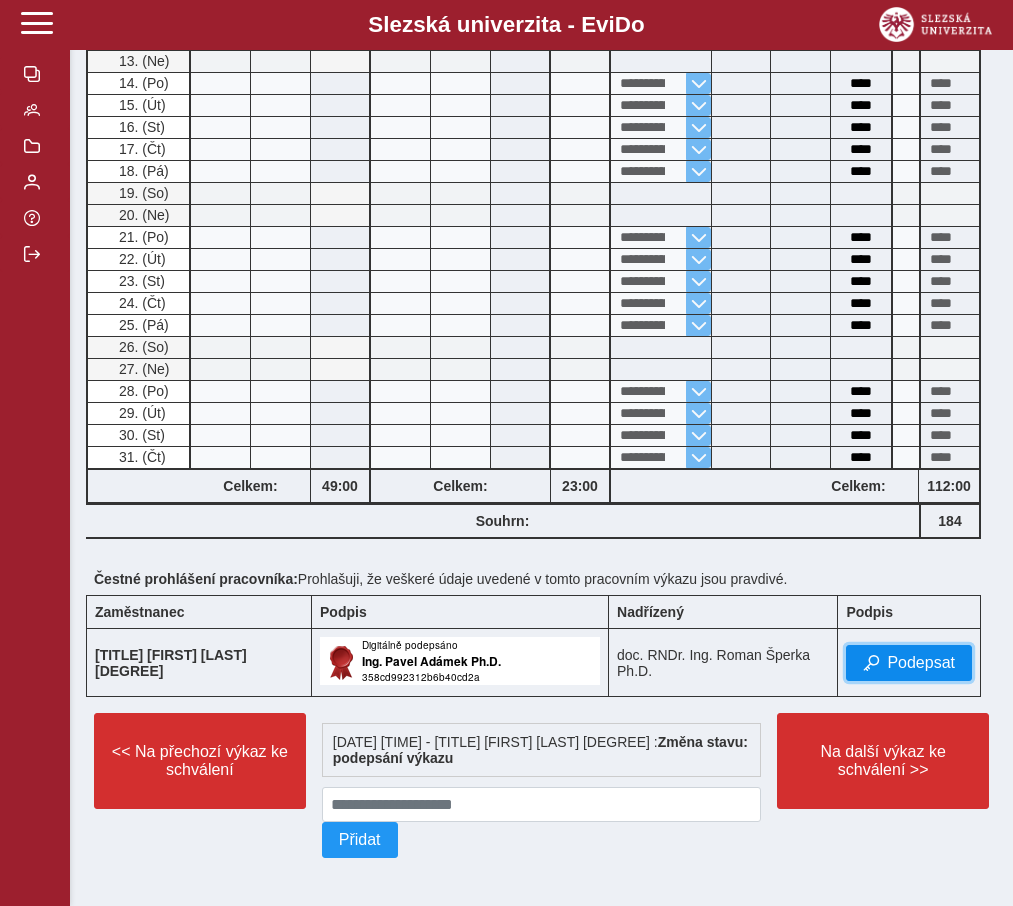 click on "Podepsat" at bounding box center (921, 663) 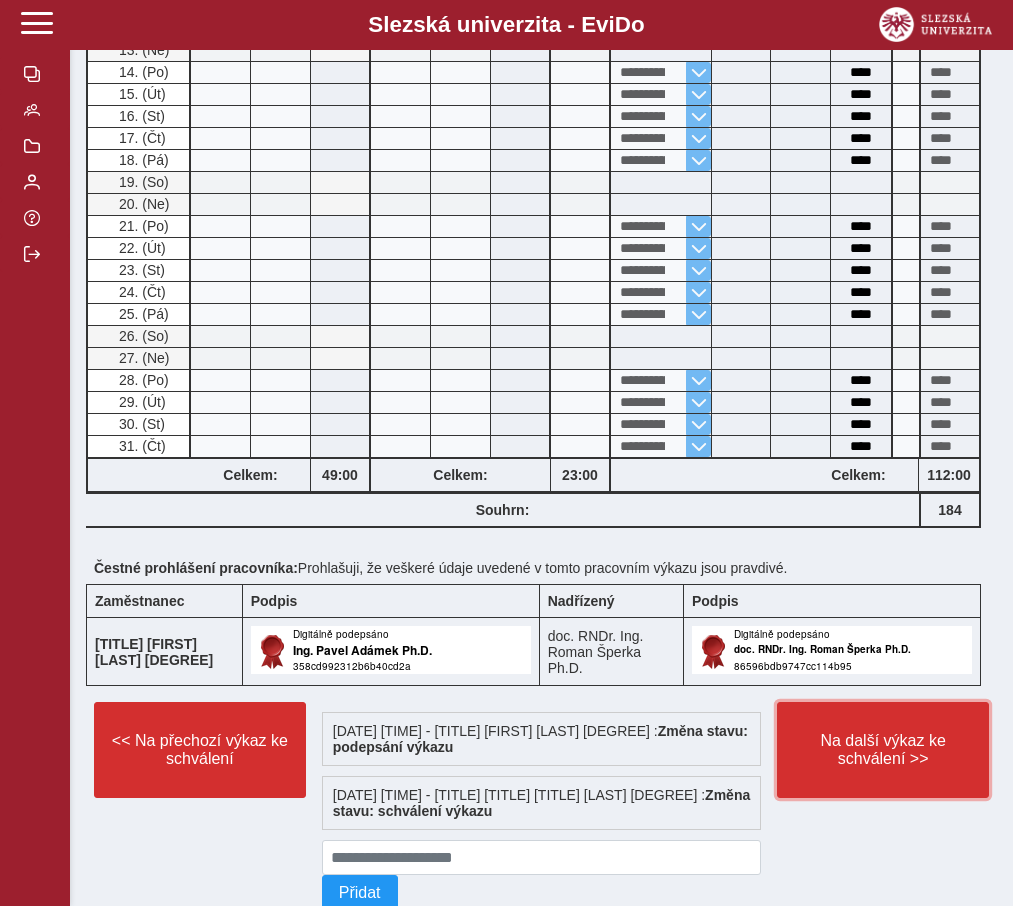 drag, startPoint x: 883, startPoint y: 773, endPoint x: 877, endPoint y: 702, distance: 71.25307 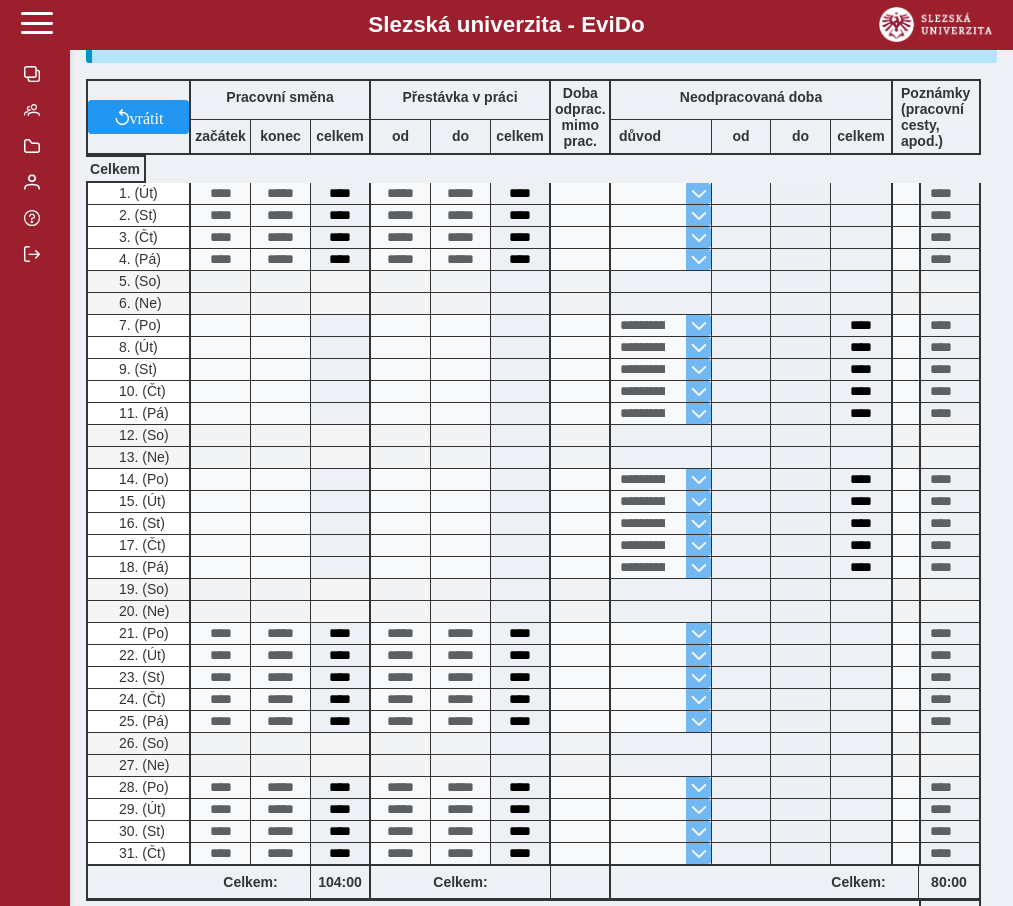 scroll, scrollTop: 953, scrollLeft: 0, axis: vertical 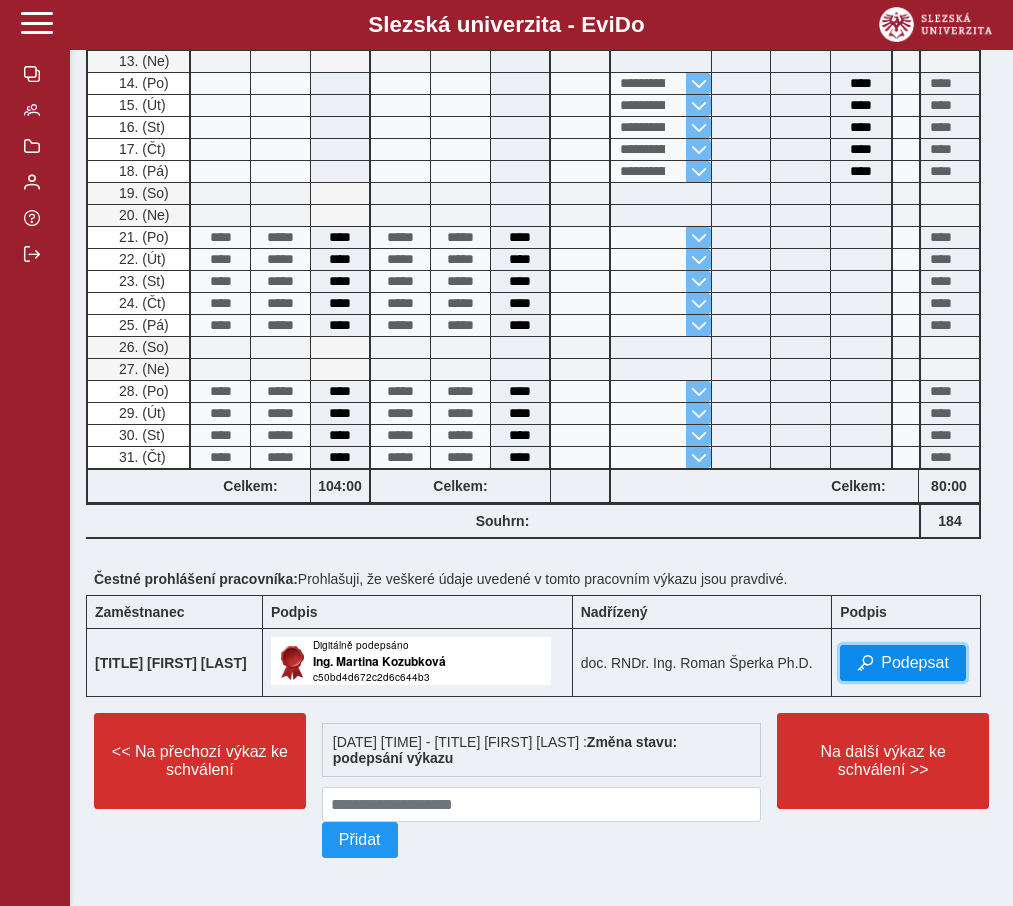 click on "Podepsat" at bounding box center [915, 663] 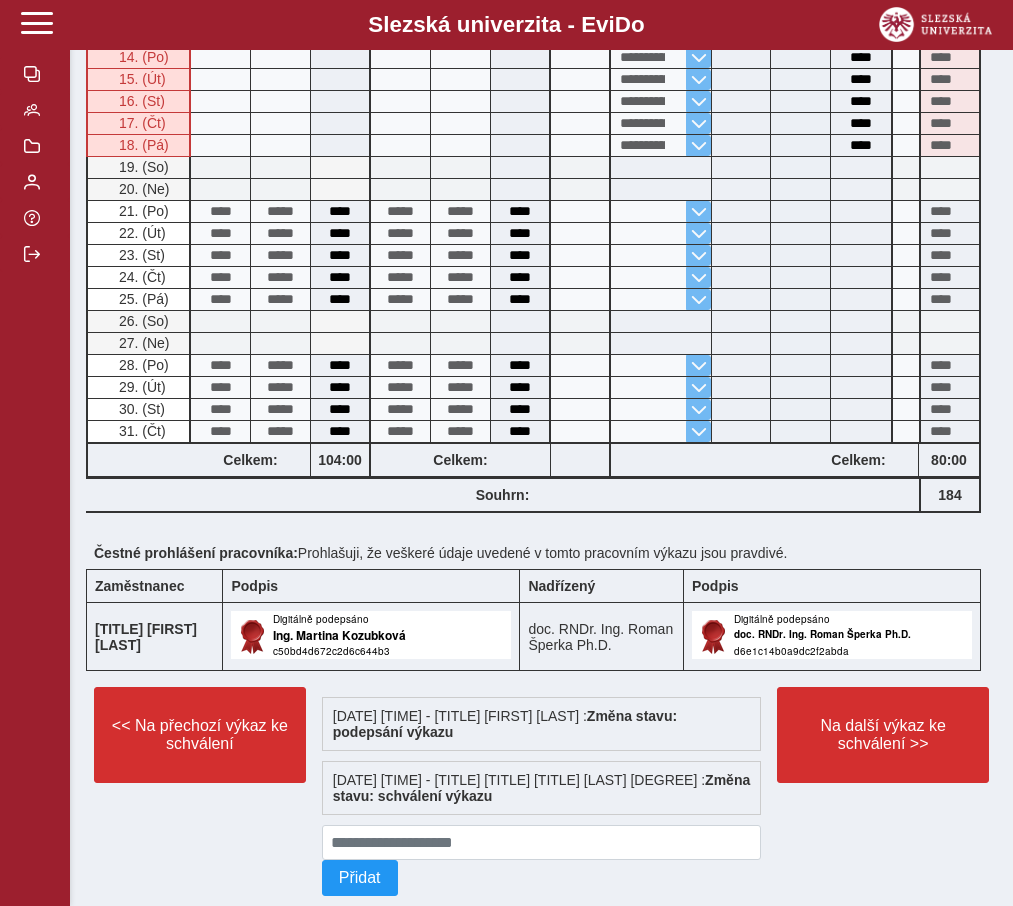 scroll, scrollTop: 955, scrollLeft: 0, axis: vertical 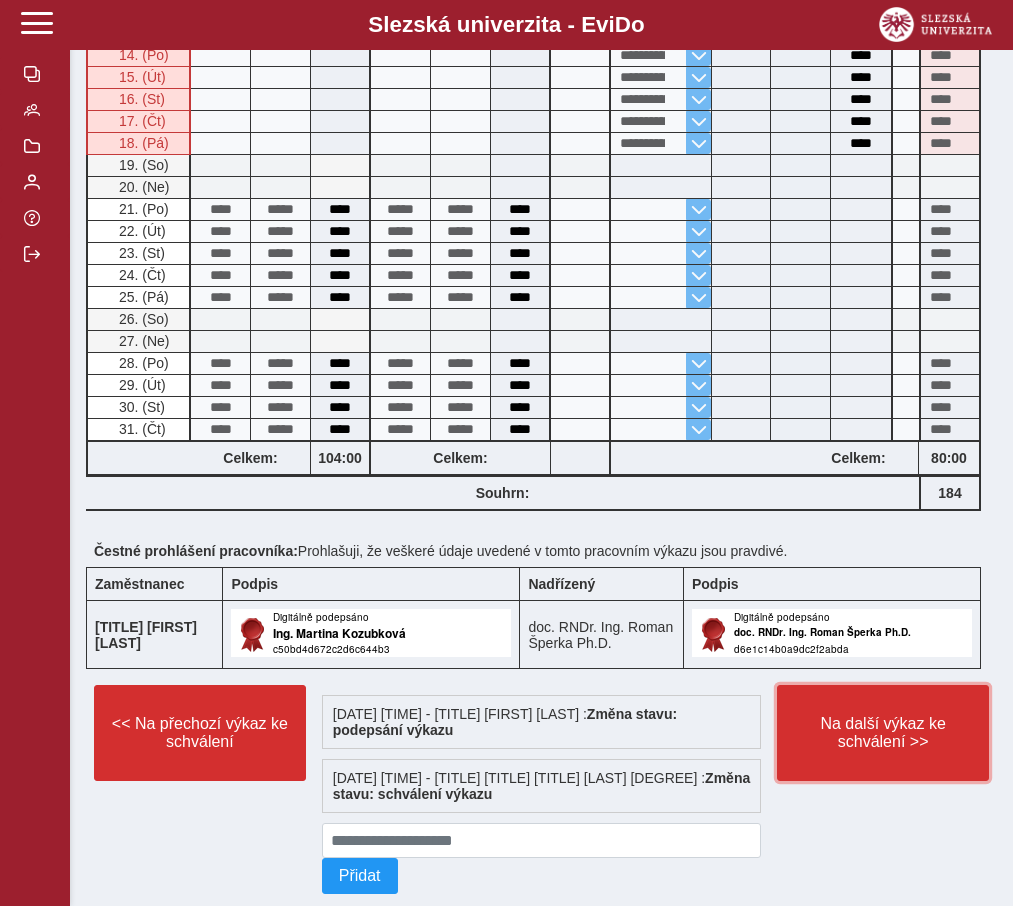 drag, startPoint x: 875, startPoint y: 753, endPoint x: 832, endPoint y: 652, distance: 109.77249 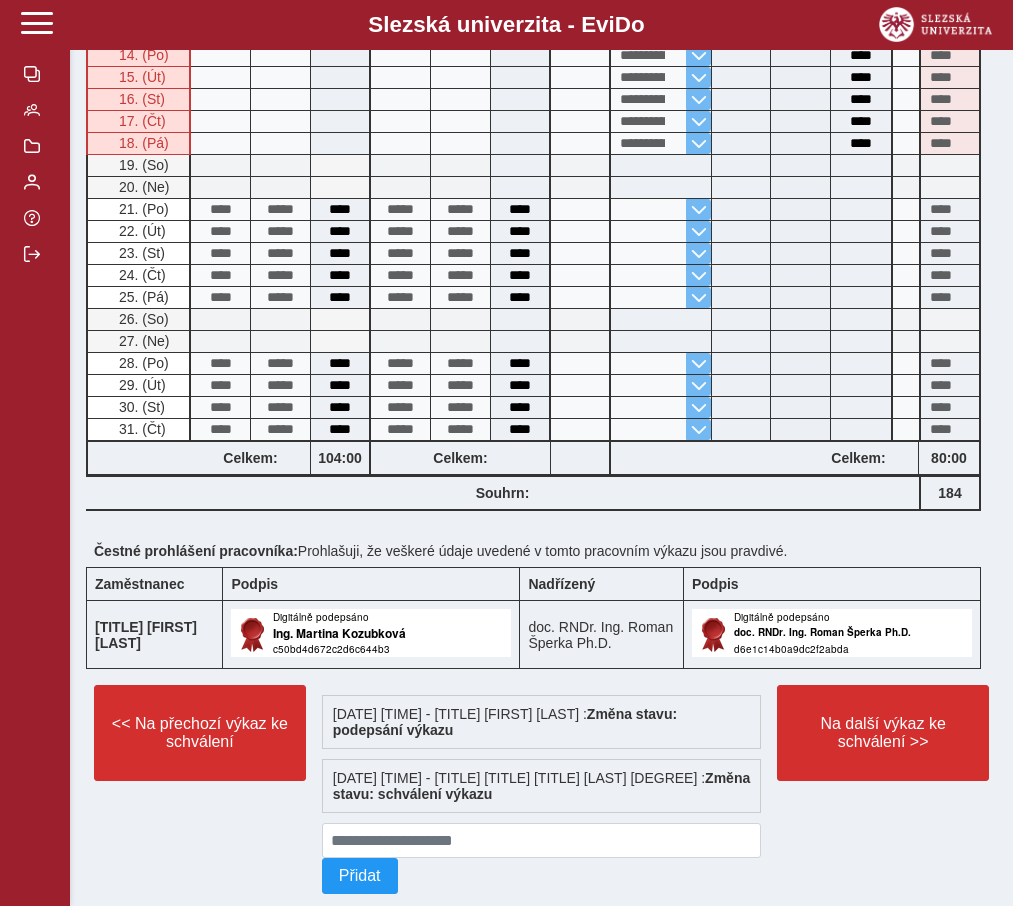 scroll, scrollTop: 0, scrollLeft: 0, axis: both 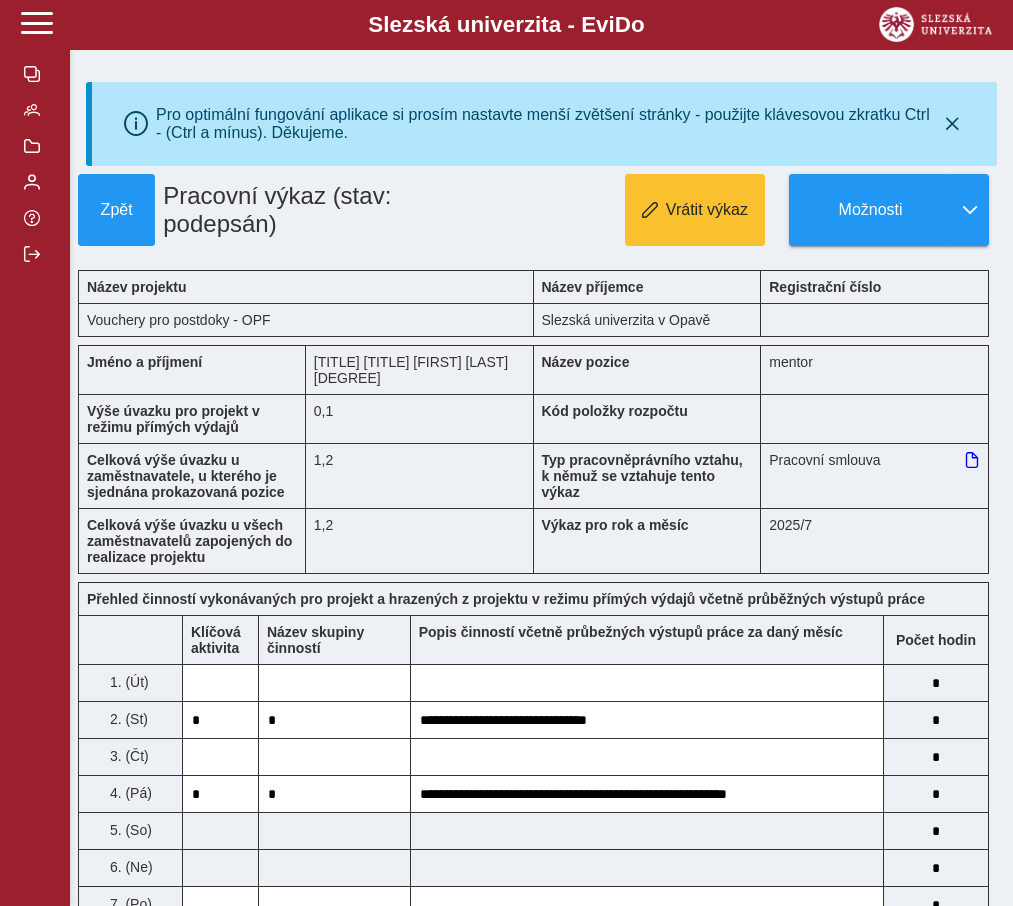 type 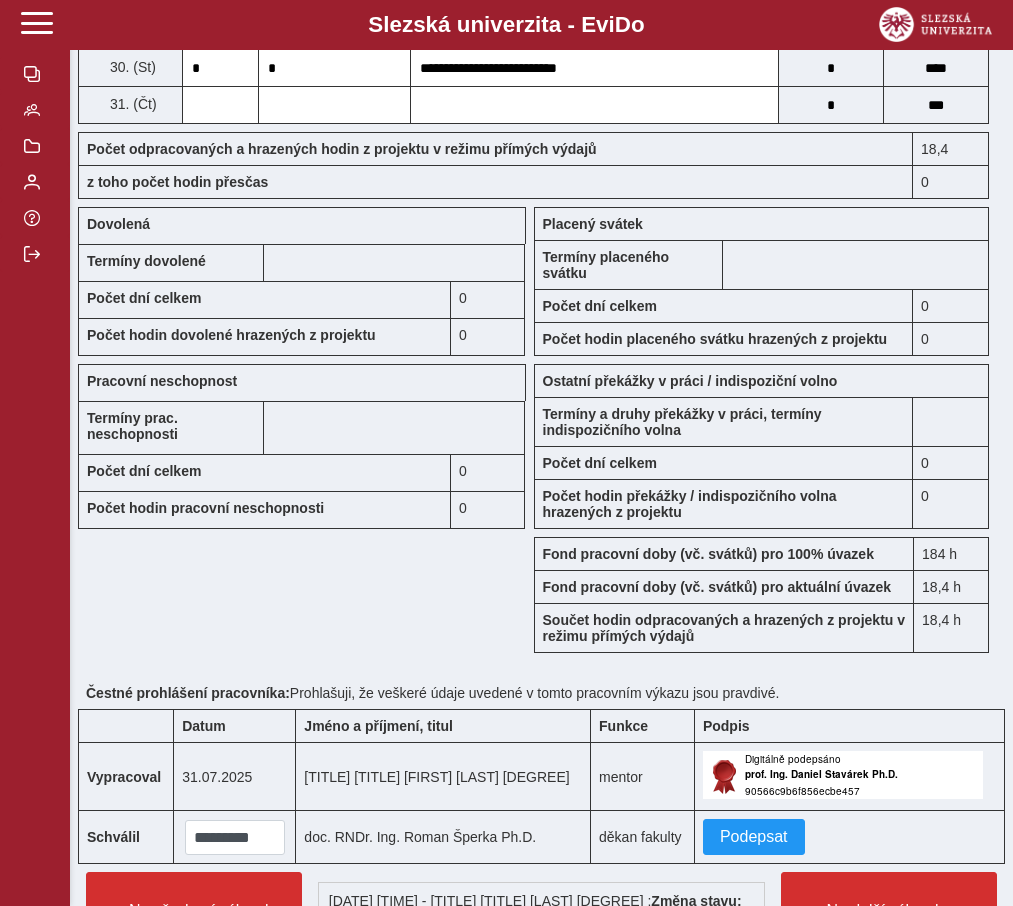 scroll, scrollTop: 1873, scrollLeft: 0, axis: vertical 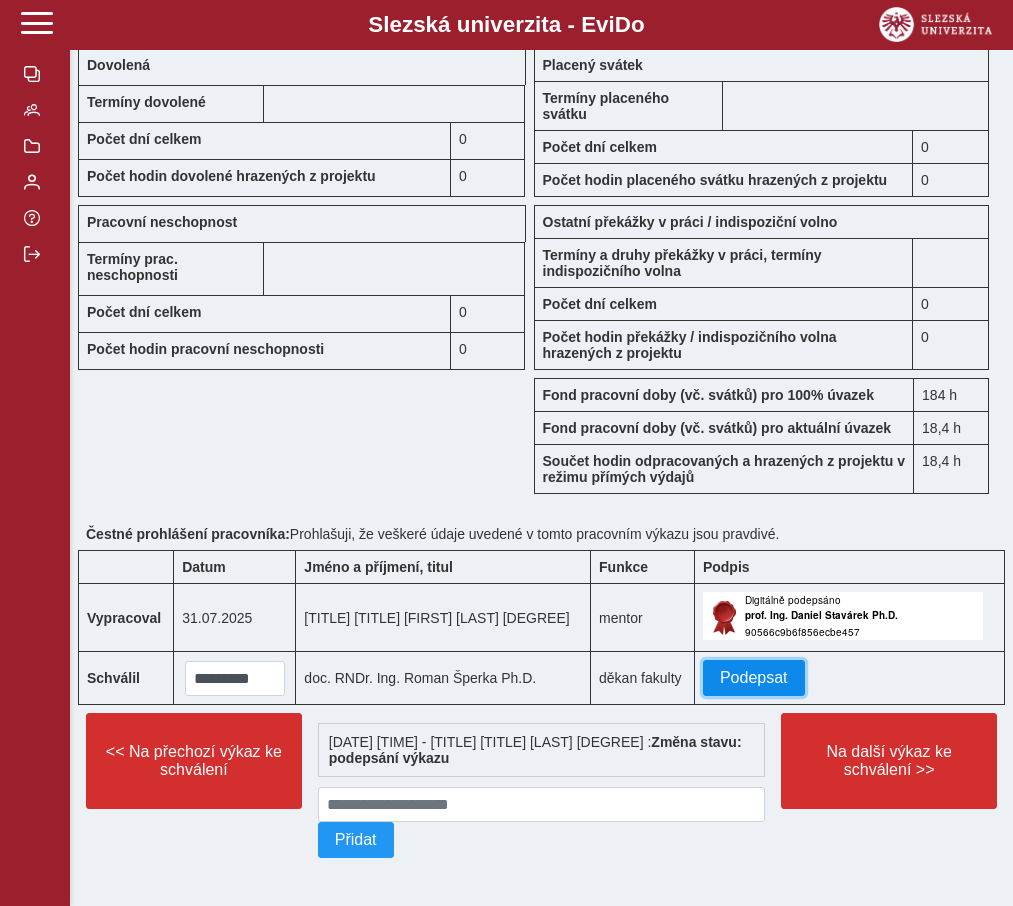 click on "Podepsat" at bounding box center (754, 678) 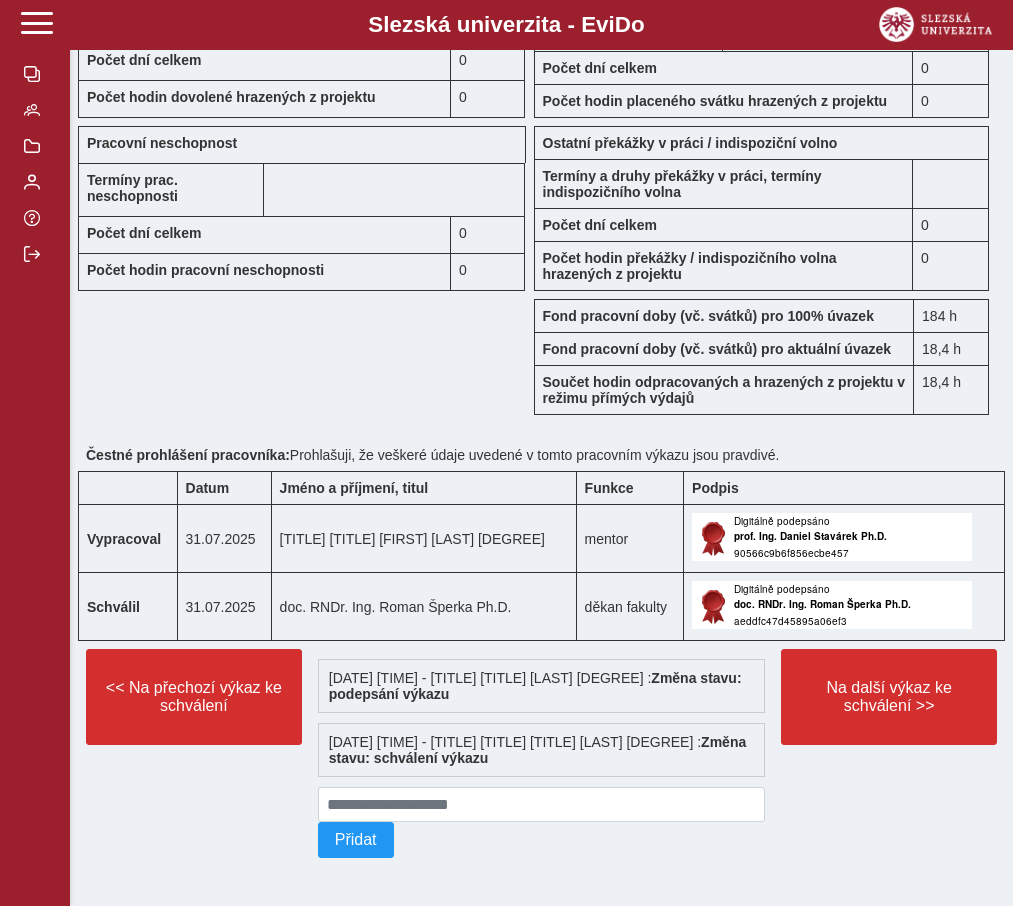 scroll, scrollTop: 1954, scrollLeft: 0, axis: vertical 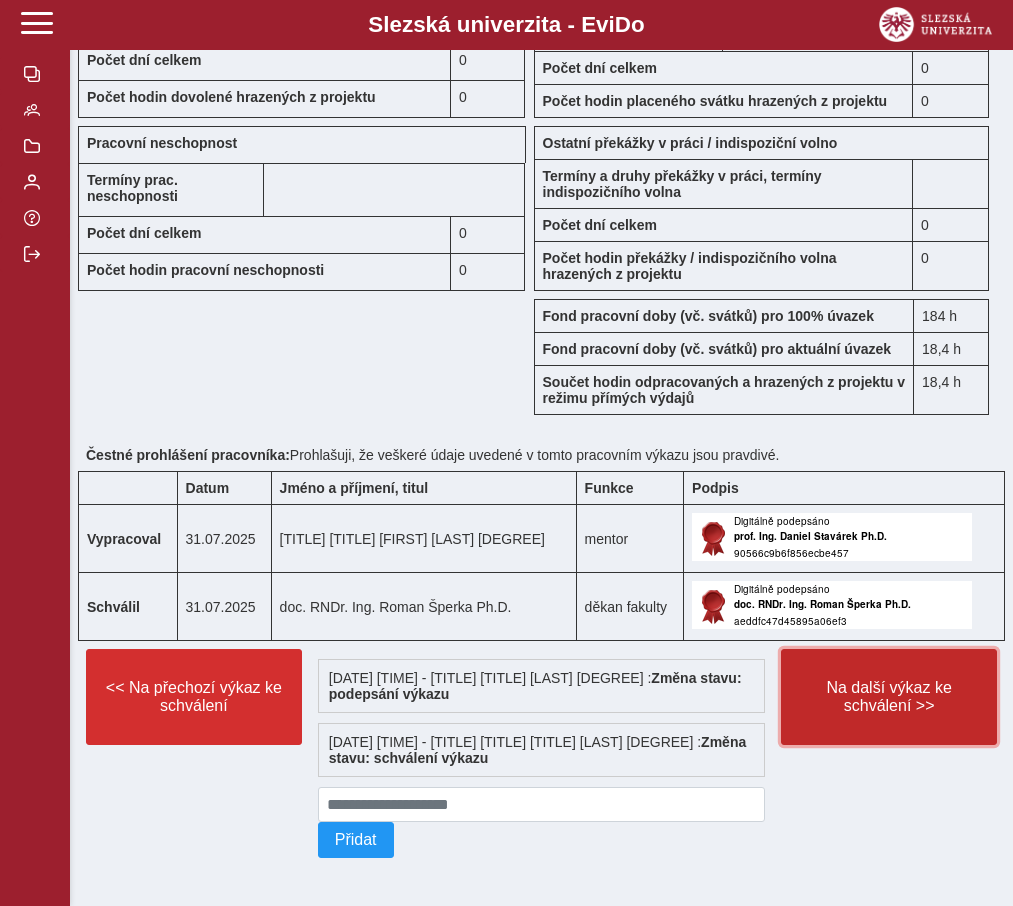 click on "Na další výkaz ke schválení  >>" at bounding box center (889, 697) 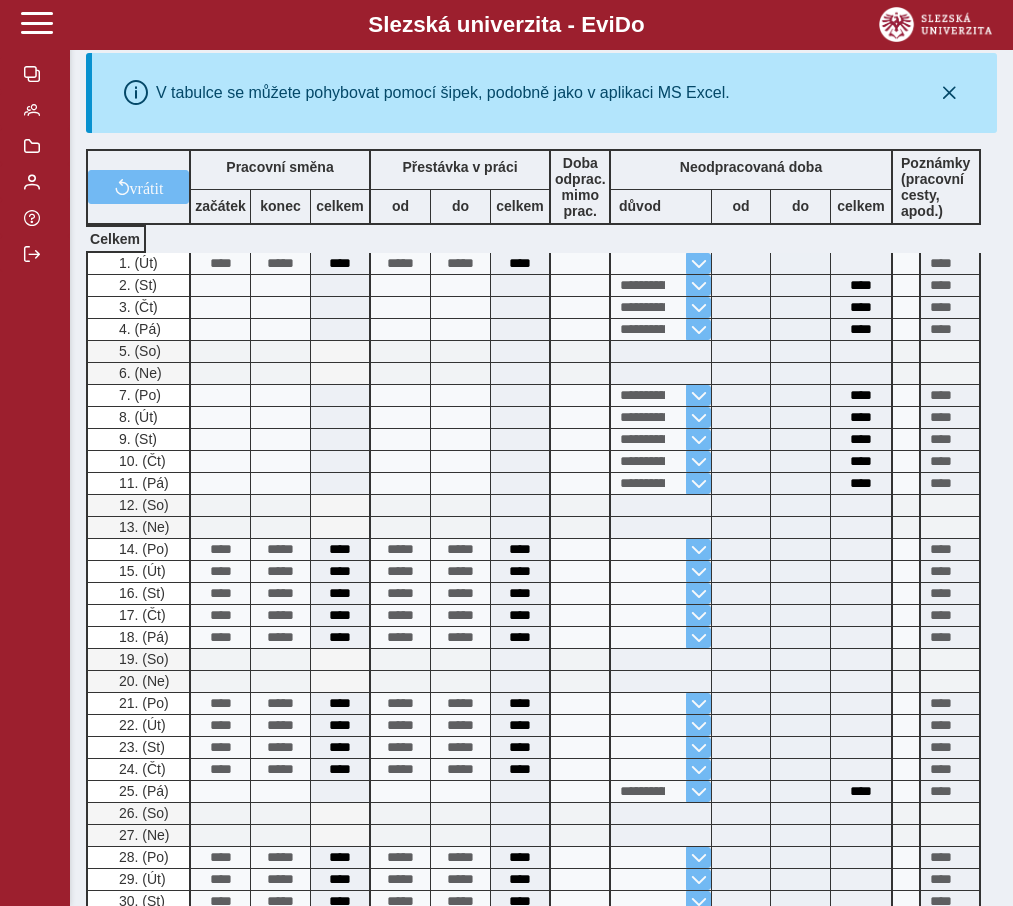 scroll, scrollTop: 953, scrollLeft: 0, axis: vertical 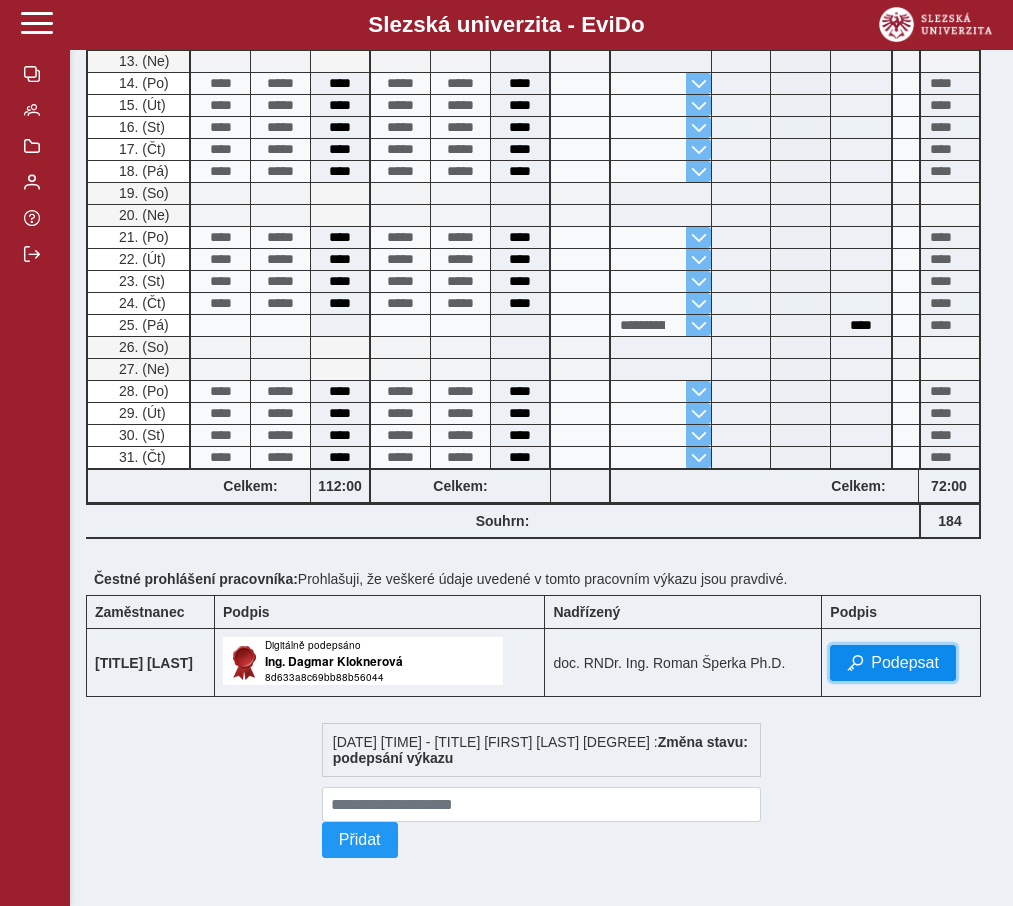 click on "Podepsat" at bounding box center (905, 663) 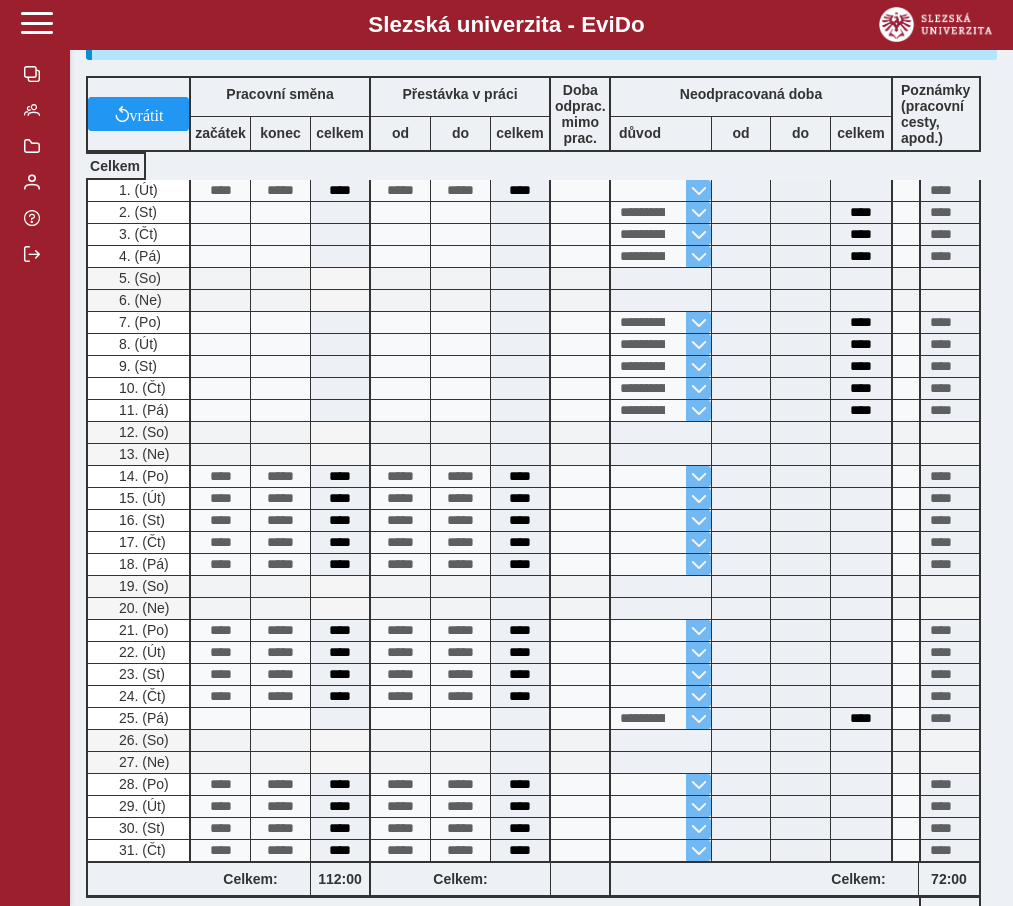 scroll, scrollTop: 0, scrollLeft: 0, axis: both 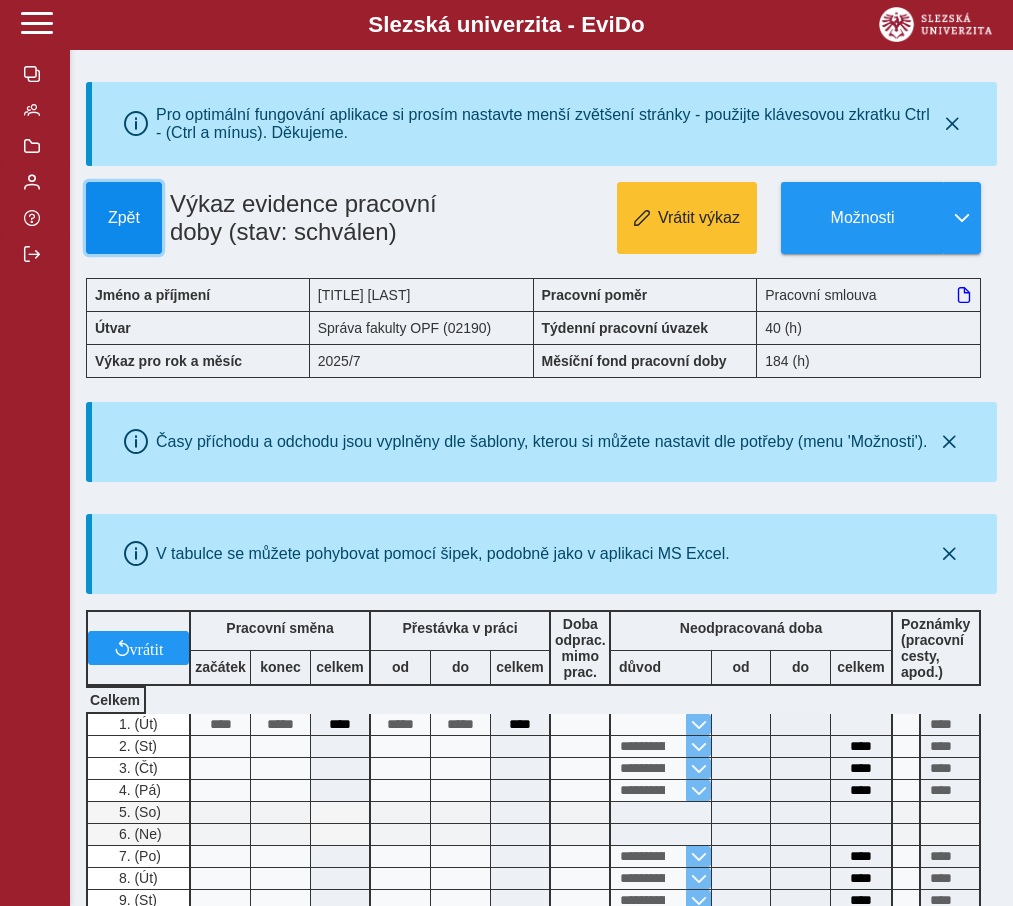 click on "Zpět" at bounding box center [124, 218] 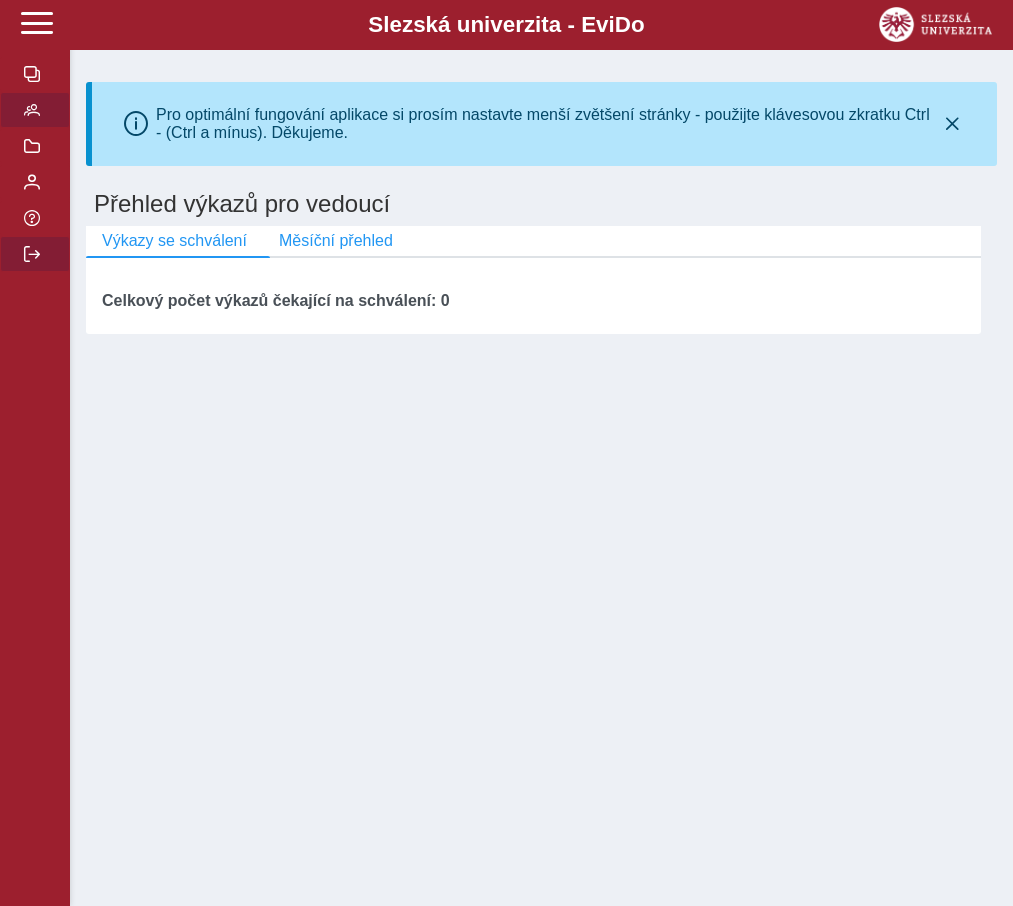 click at bounding box center (32, 254) 